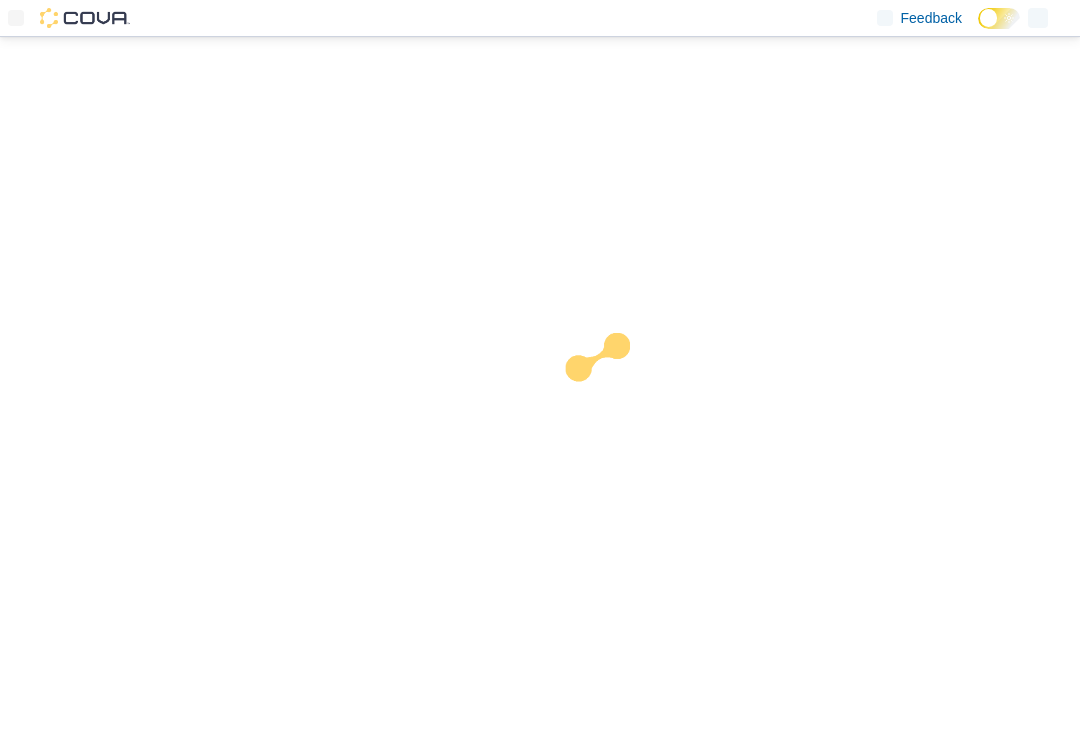 scroll, scrollTop: 0, scrollLeft: 0, axis: both 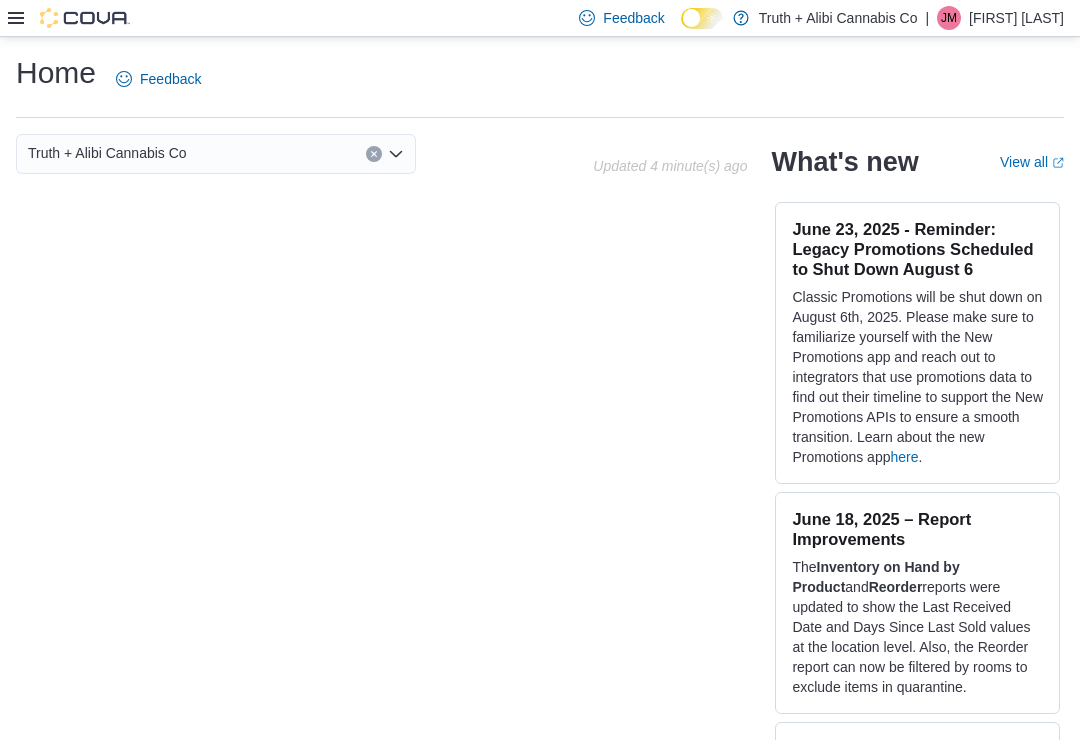 click 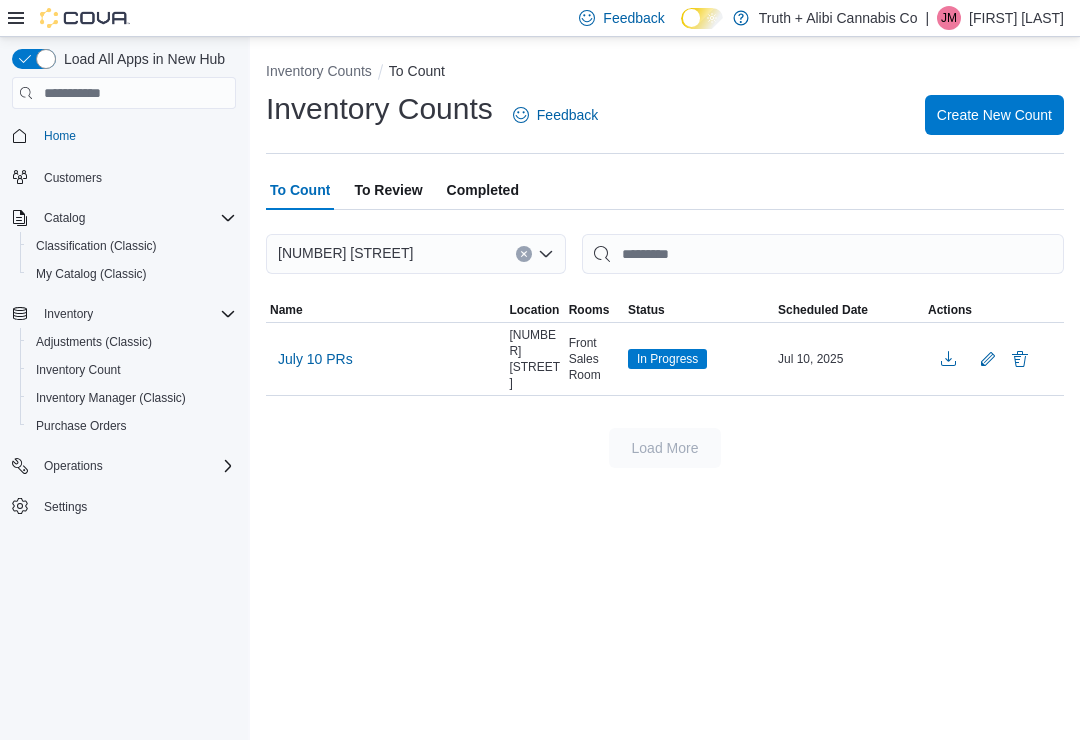 click on "July 10 PRs" at bounding box center [315, 359] 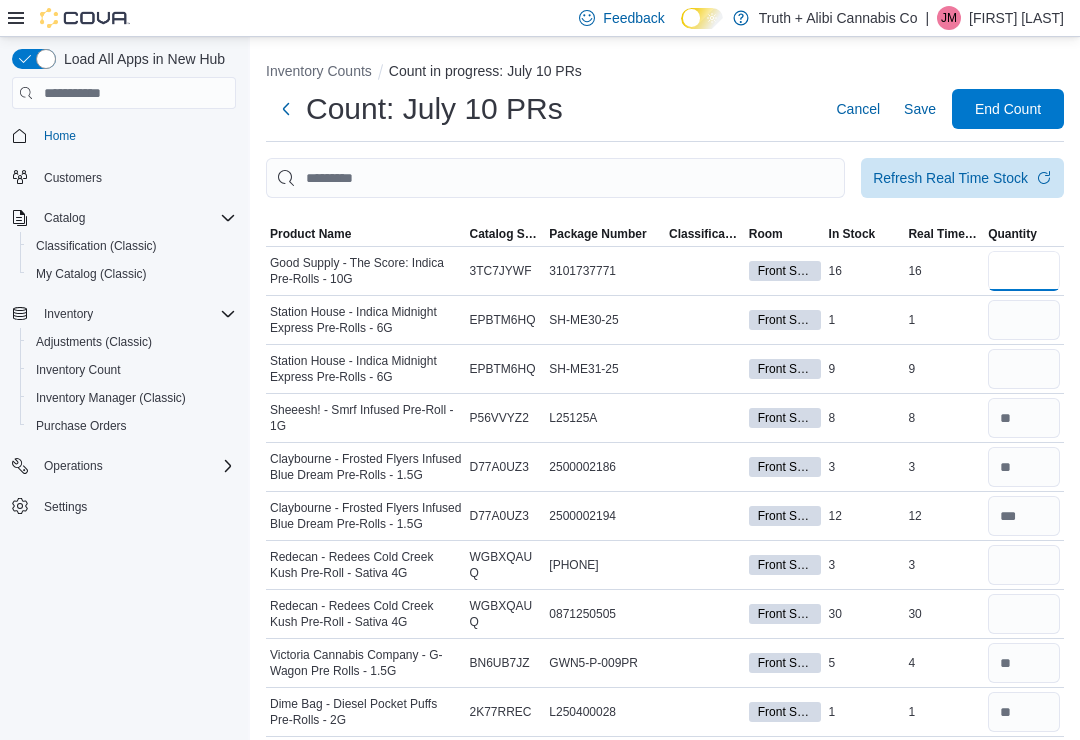 click at bounding box center [1024, 271] 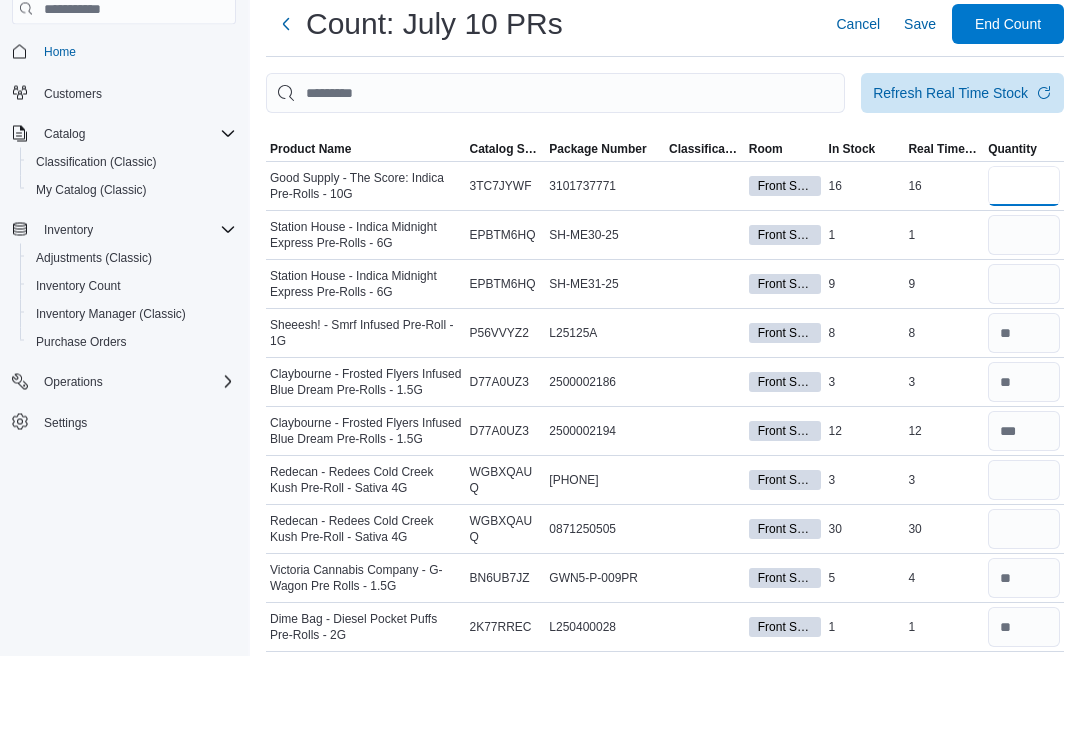 type on "**" 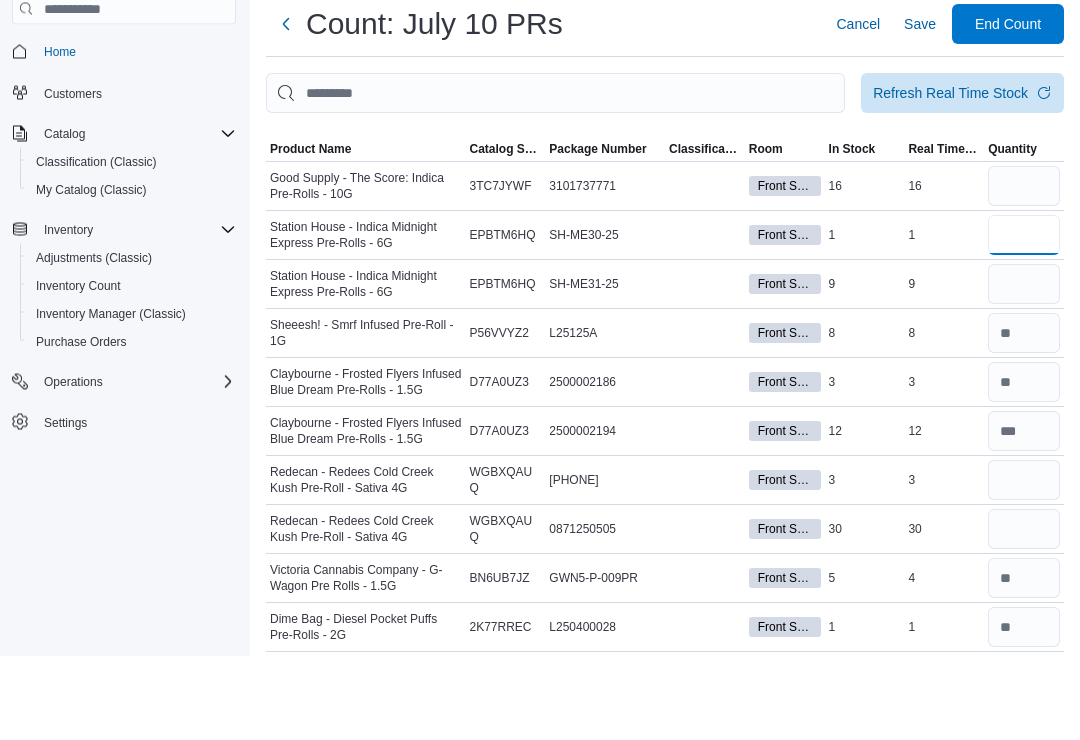 click at bounding box center (1024, 320) 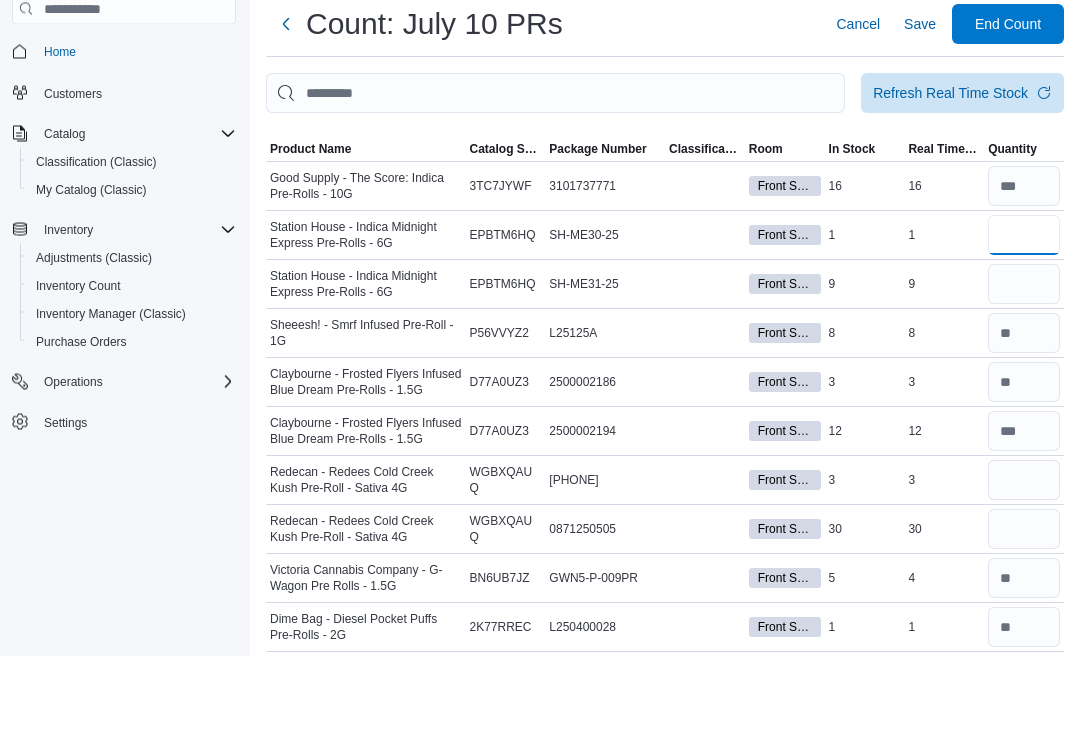 type on "*" 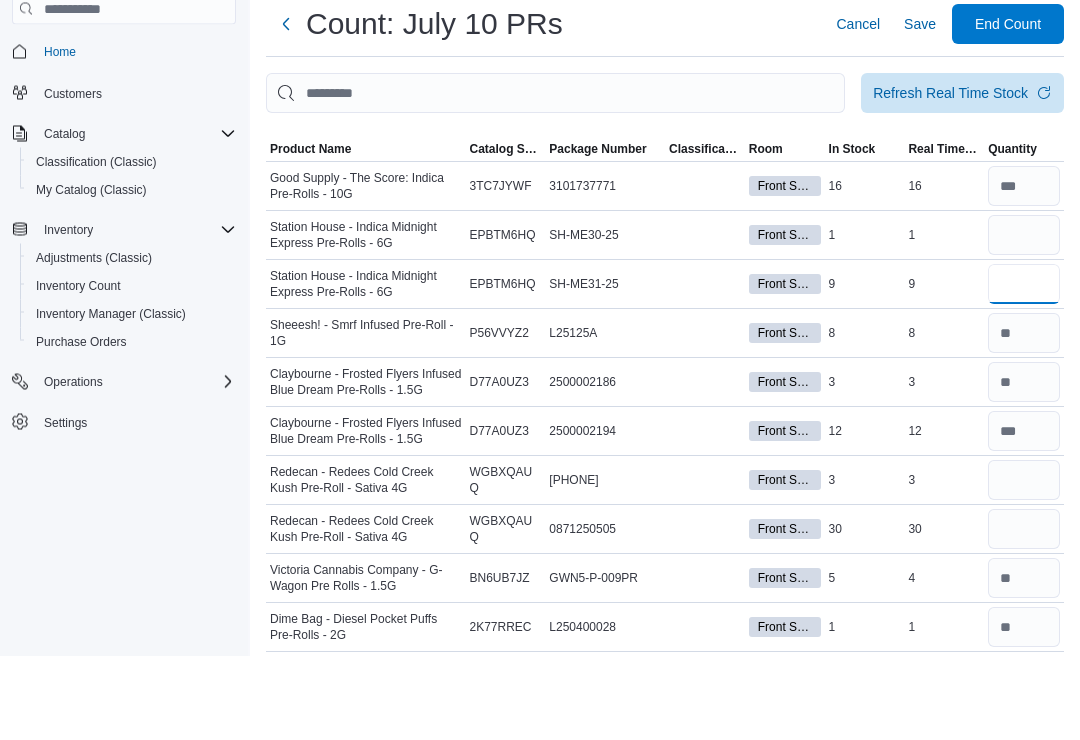 click at bounding box center (1024, 369) 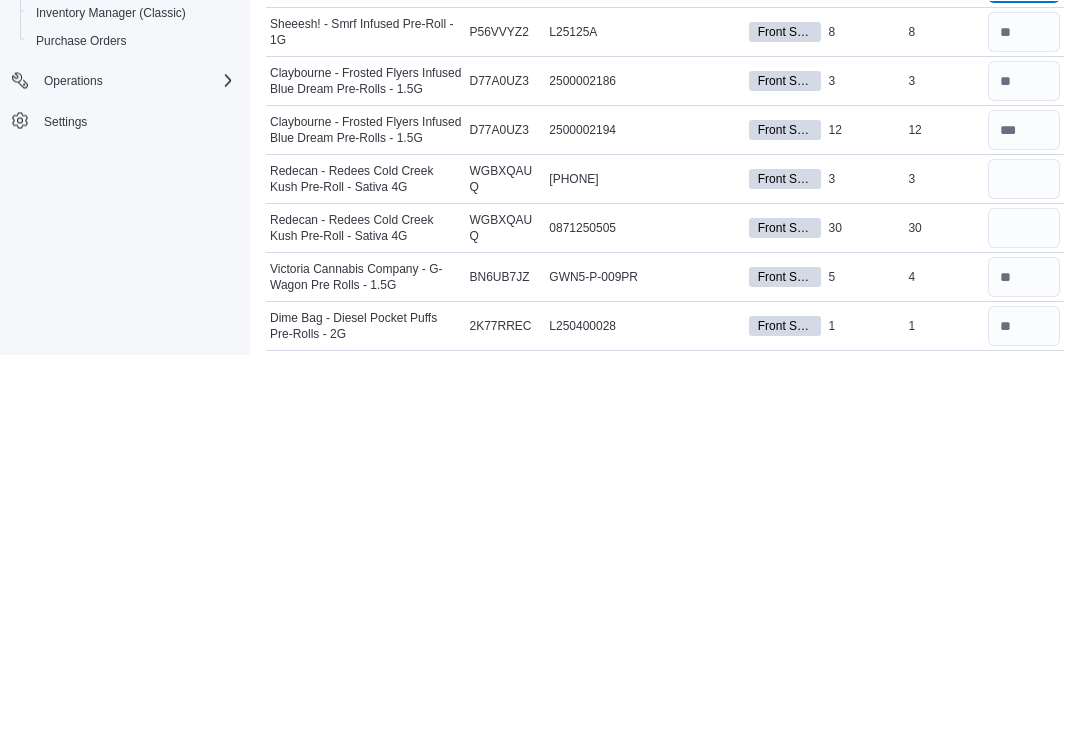 type on "*" 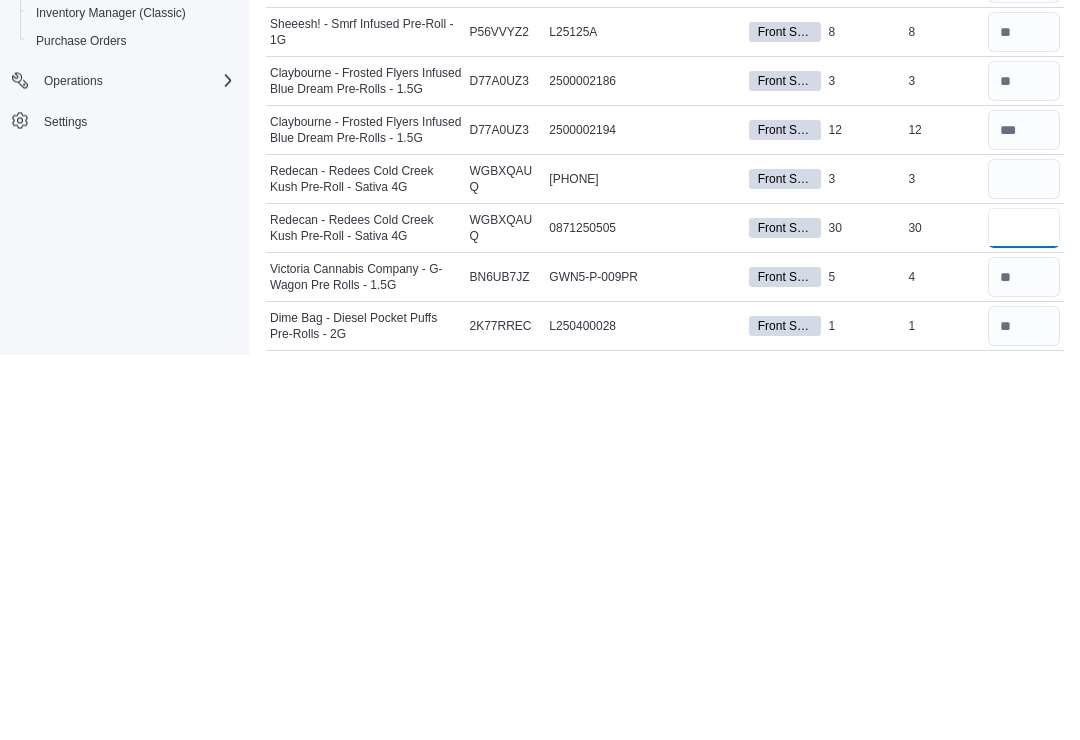 click at bounding box center (1024, 614) 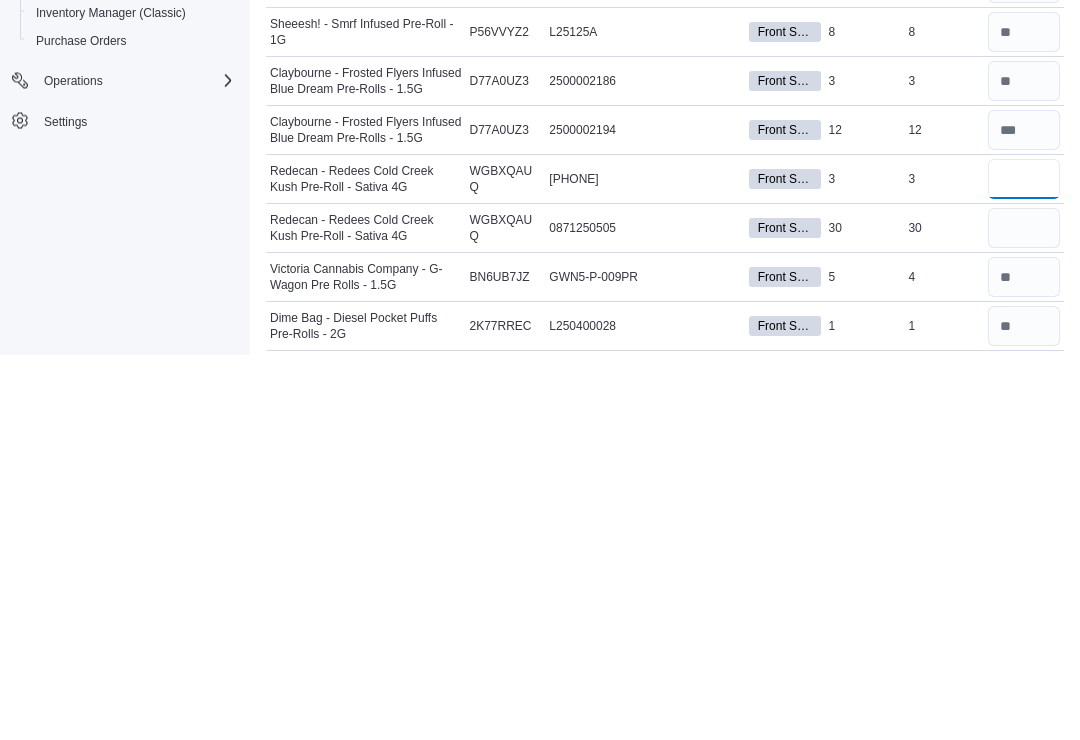 click at bounding box center (1024, 565) 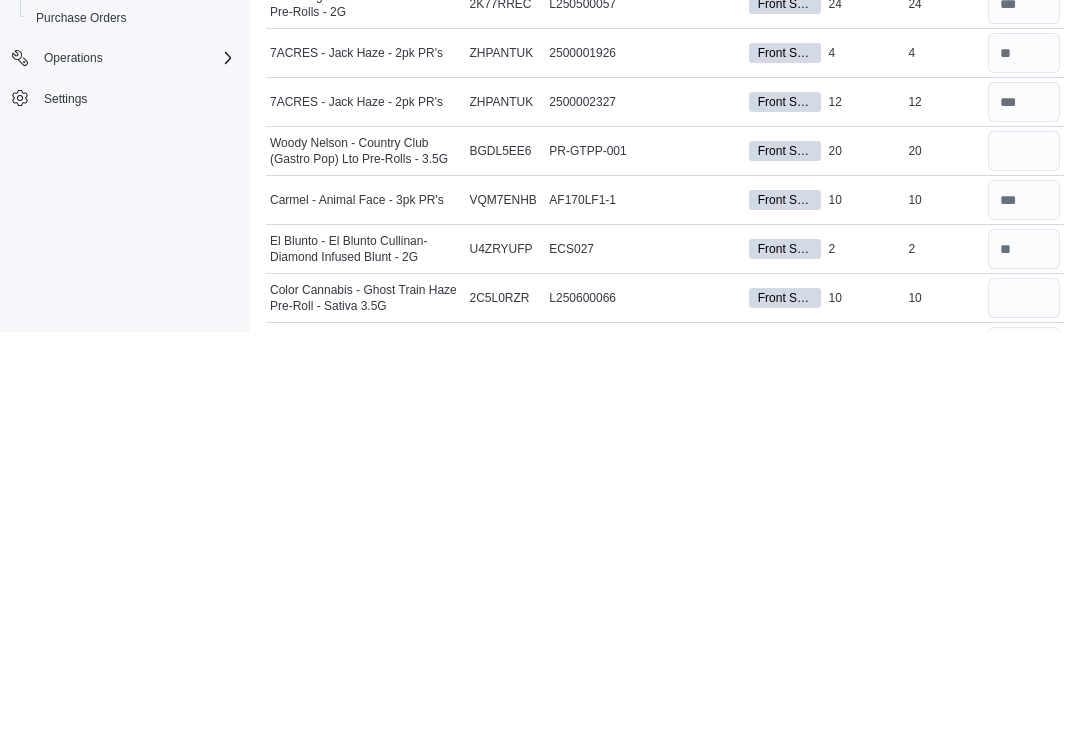 scroll, scrollTop: 399, scrollLeft: 0, axis: vertical 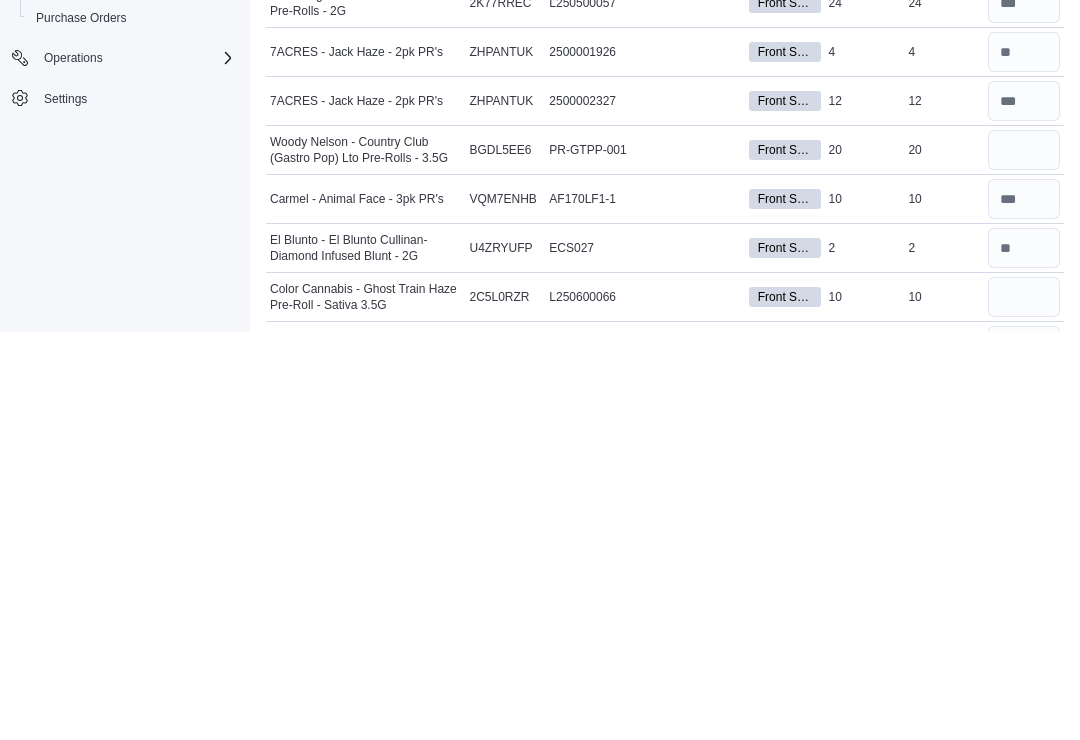 type on "*" 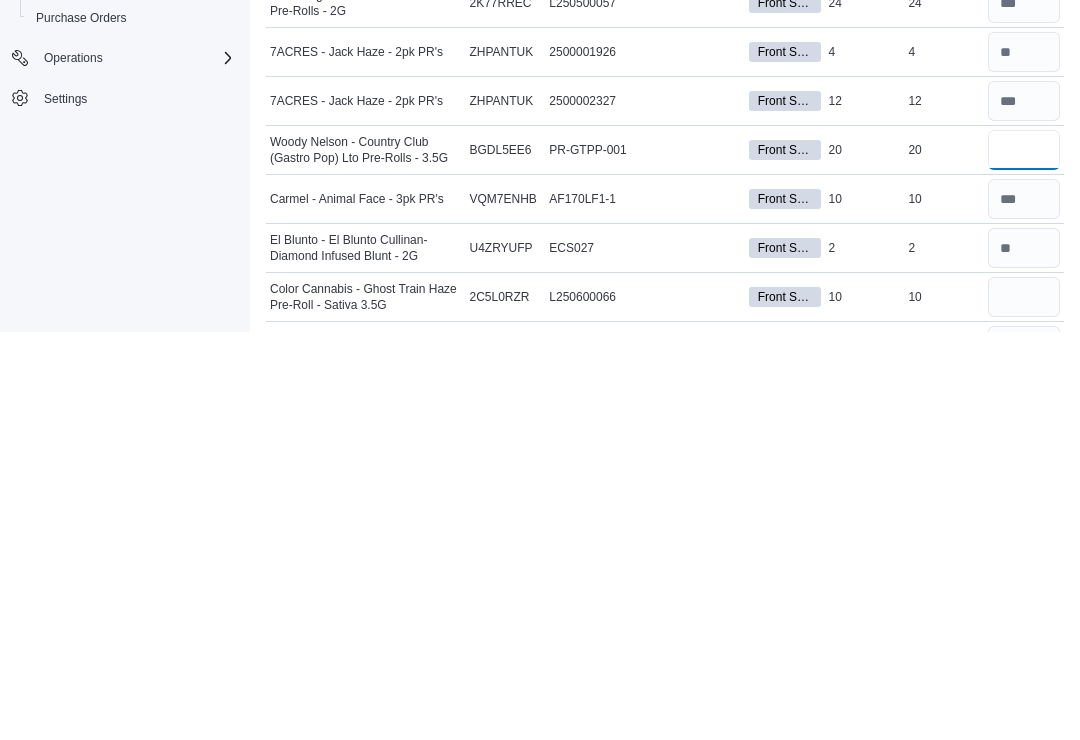 click at bounding box center [1024, 558] 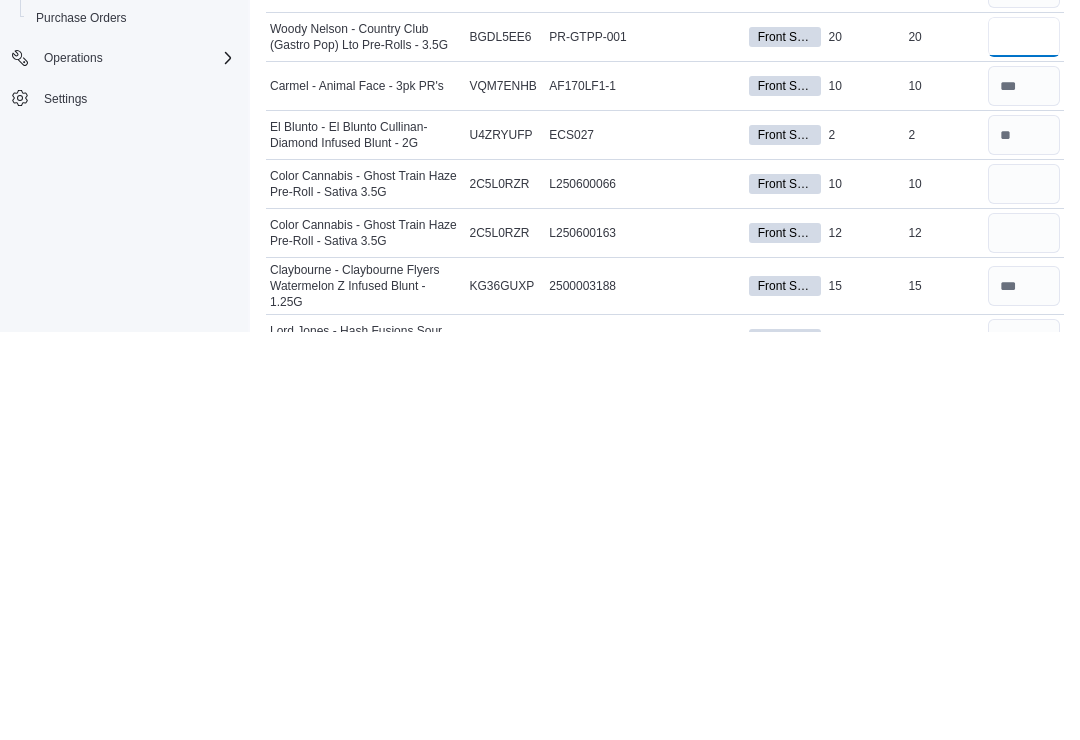scroll, scrollTop: 513, scrollLeft: 0, axis: vertical 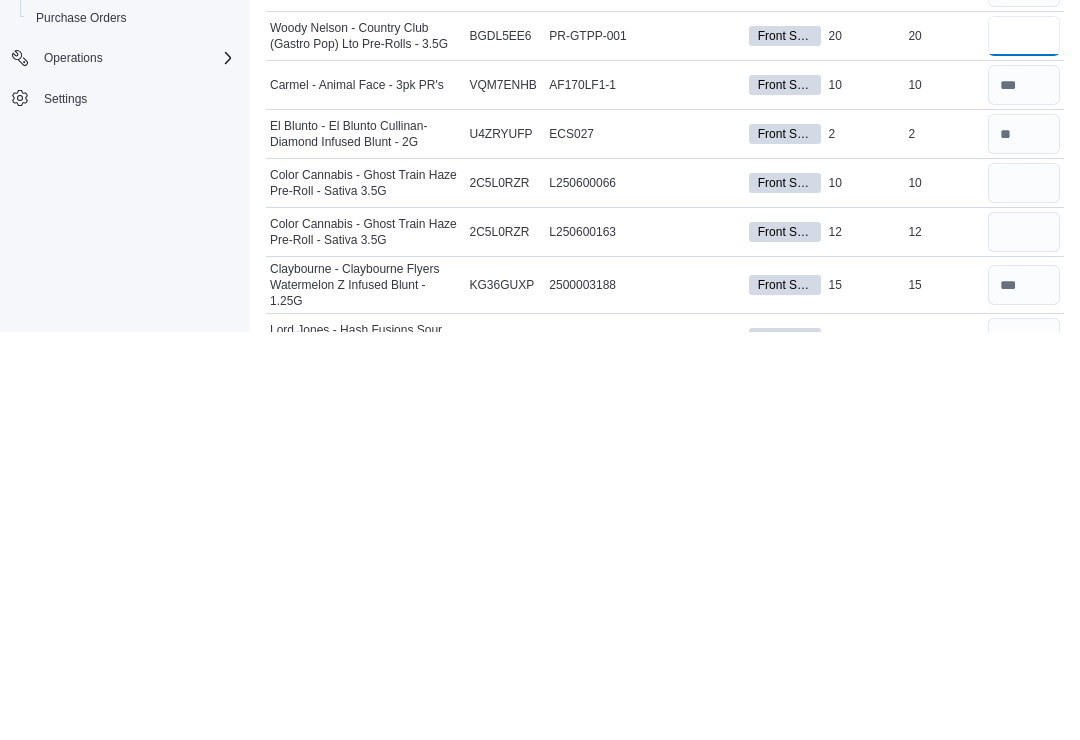 type on "**" 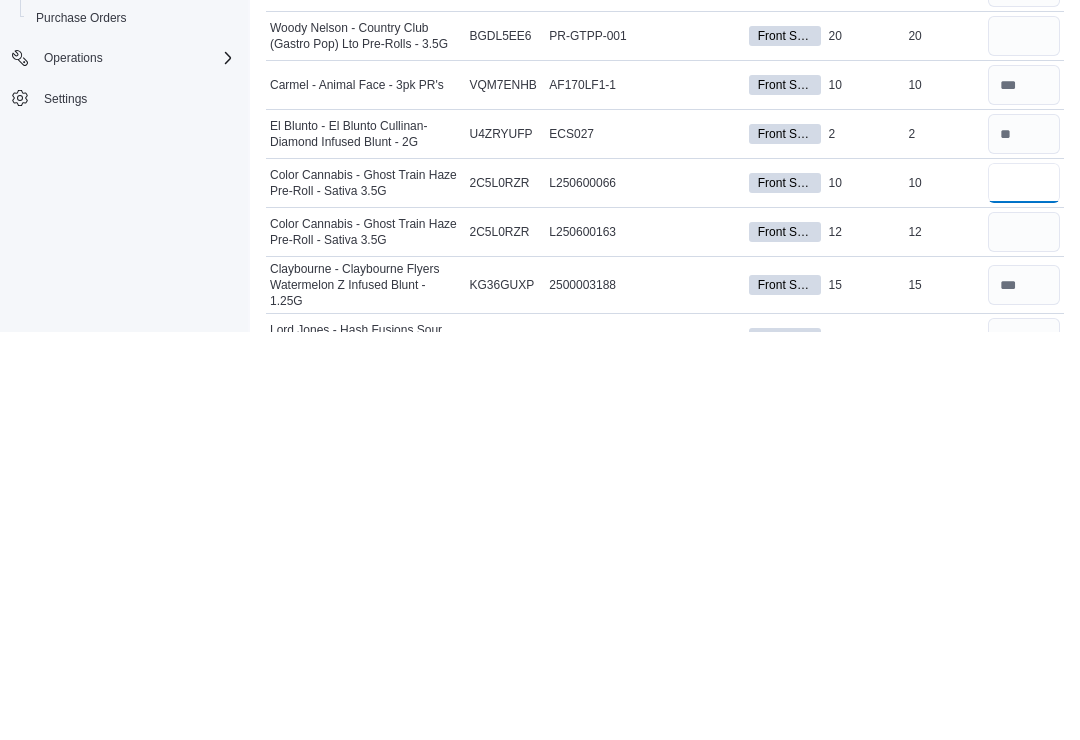 click at bounding box center (1024, 591) 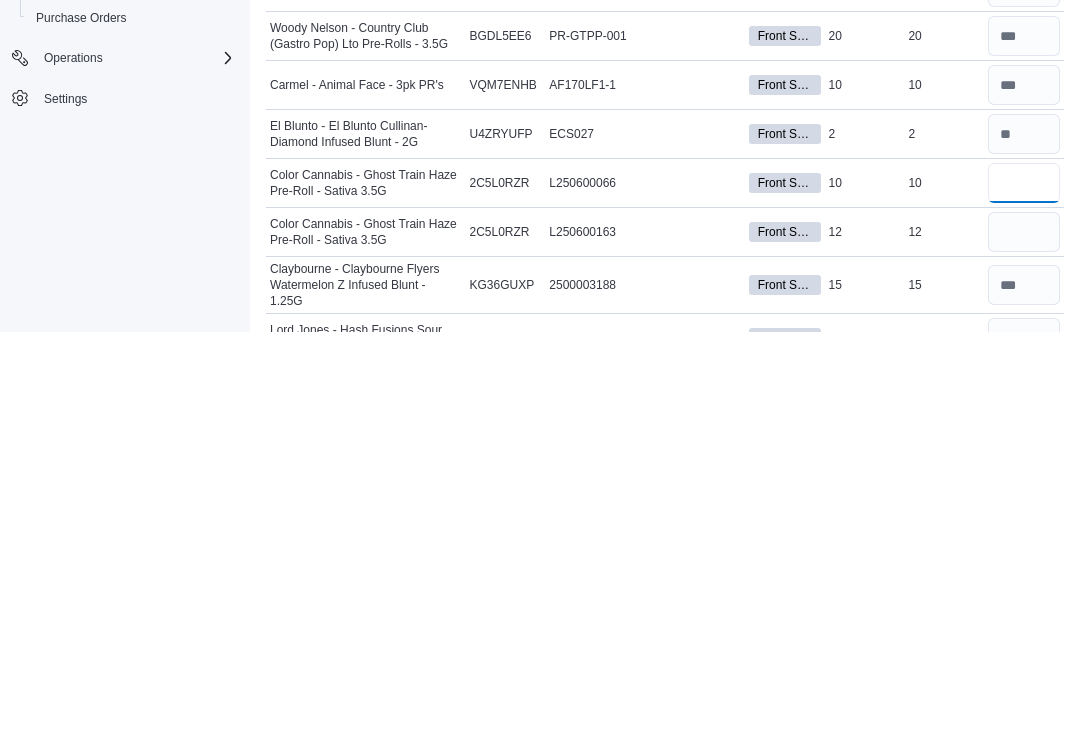 type on "**" 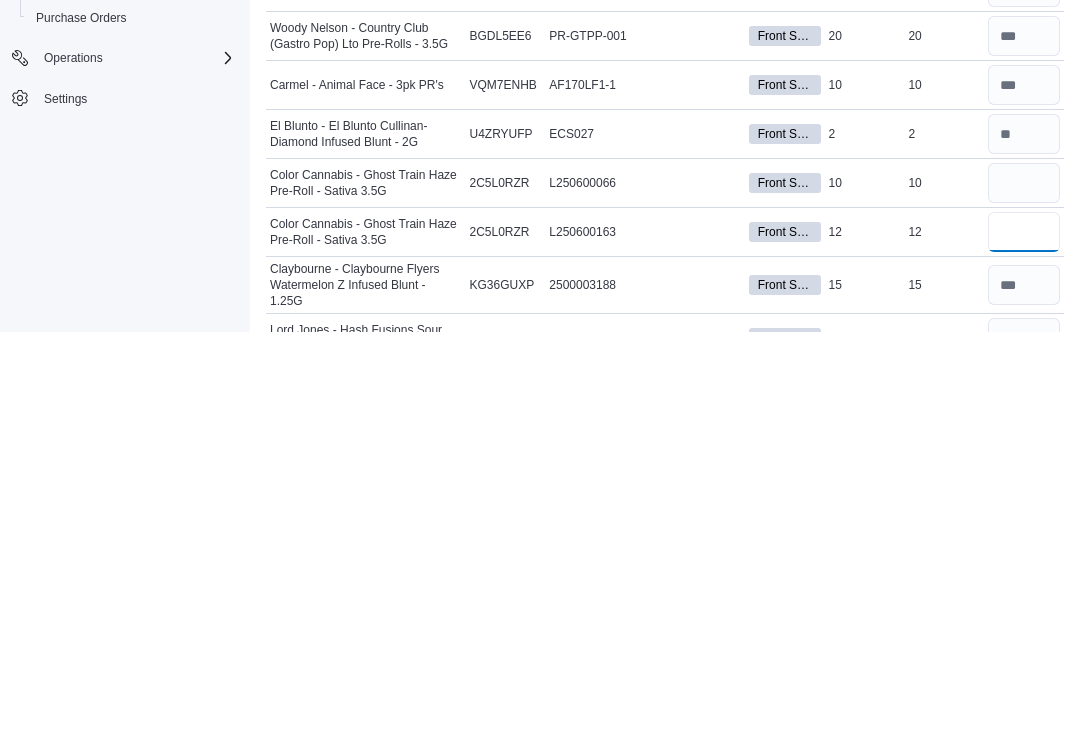 click at bounding box center [1024, 640] 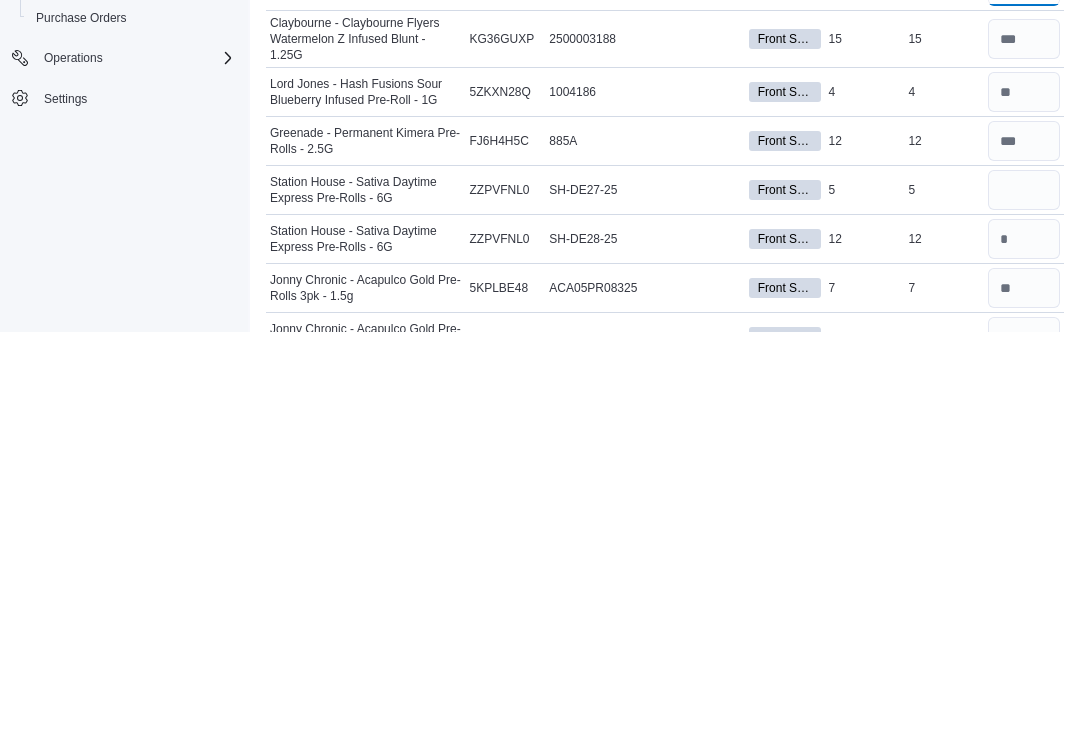 scroll, scrollTop: 763, scrollLeft: 0, axis: vertical 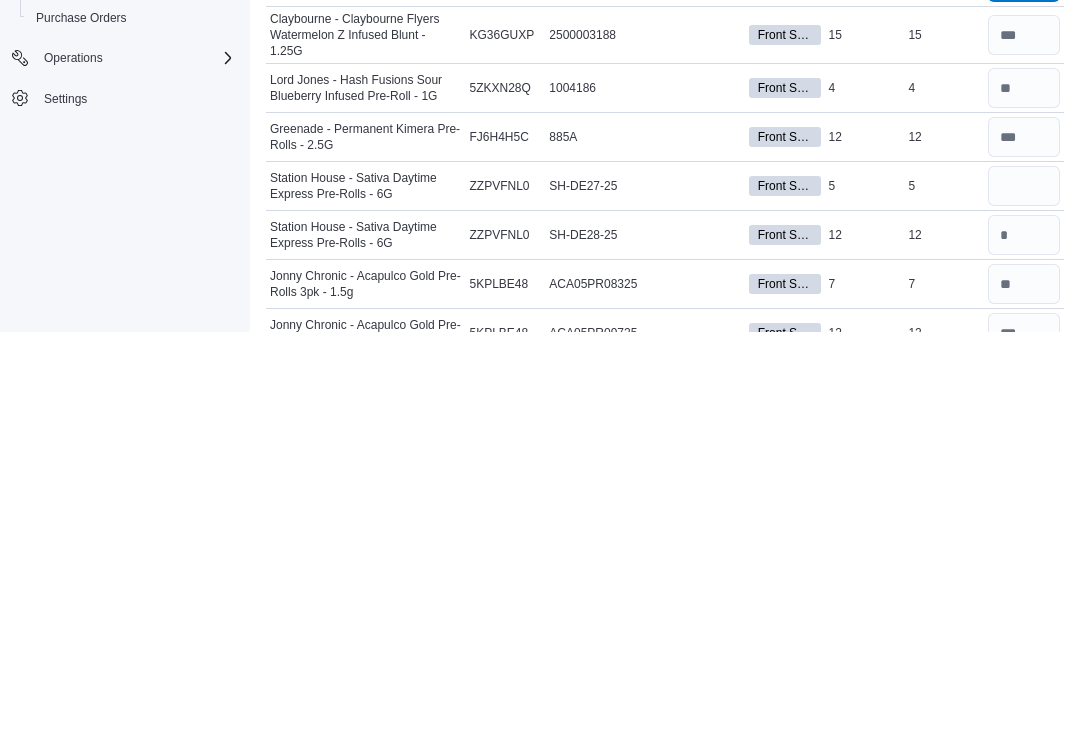 type on "**" 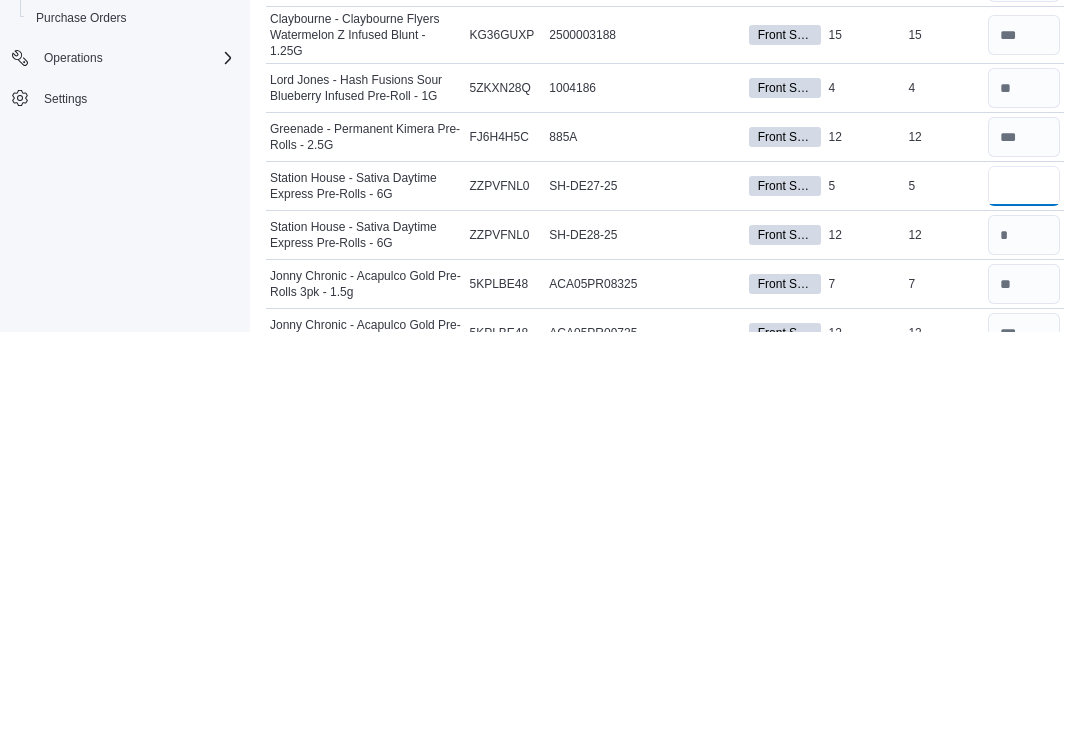 click at bounding box center [1024, 594] 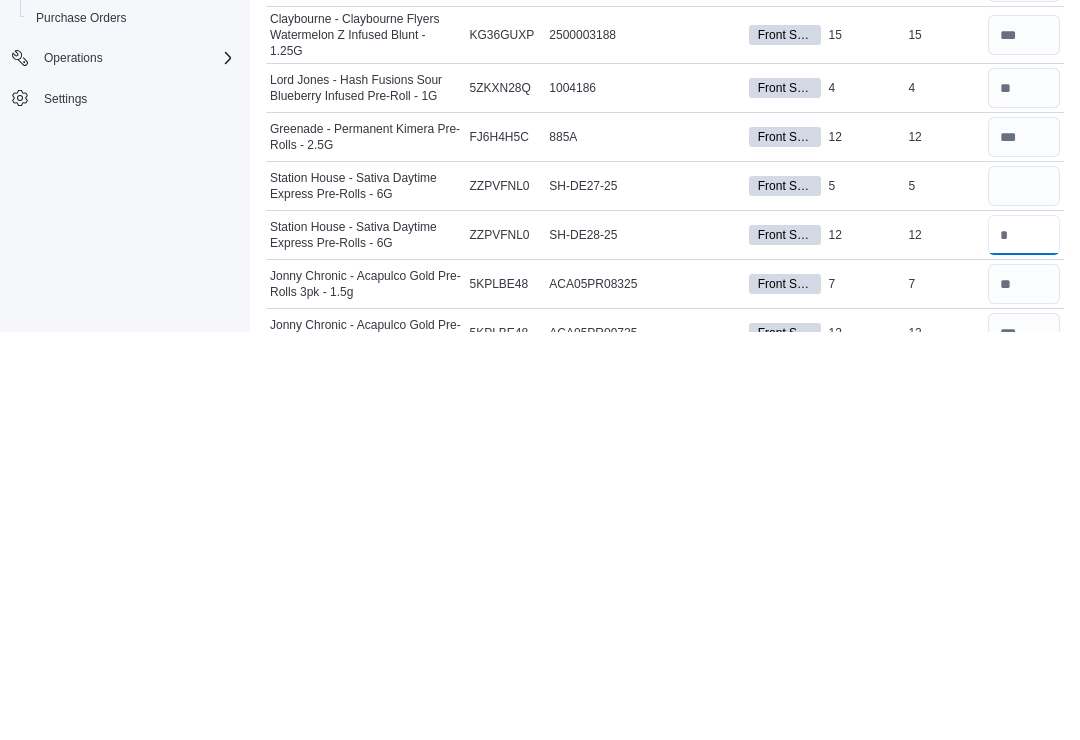 click at bounding box center (1024, 643) 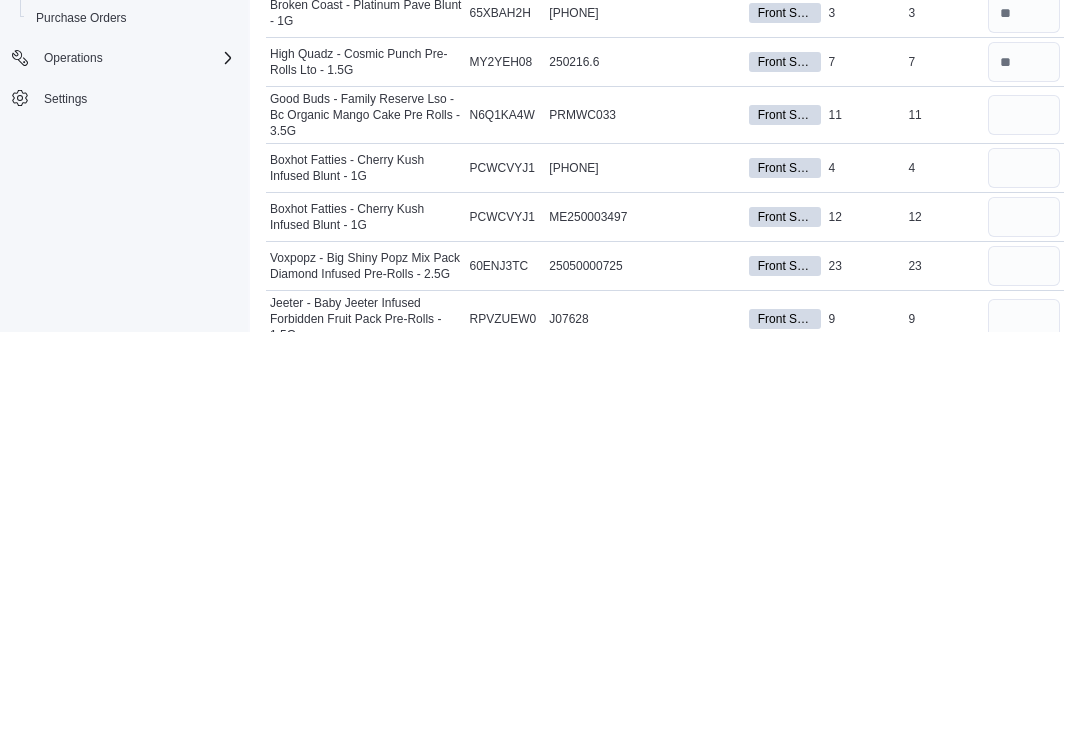scroll, scrollTop: 2147, scrollLeft: 0, axis: vertical 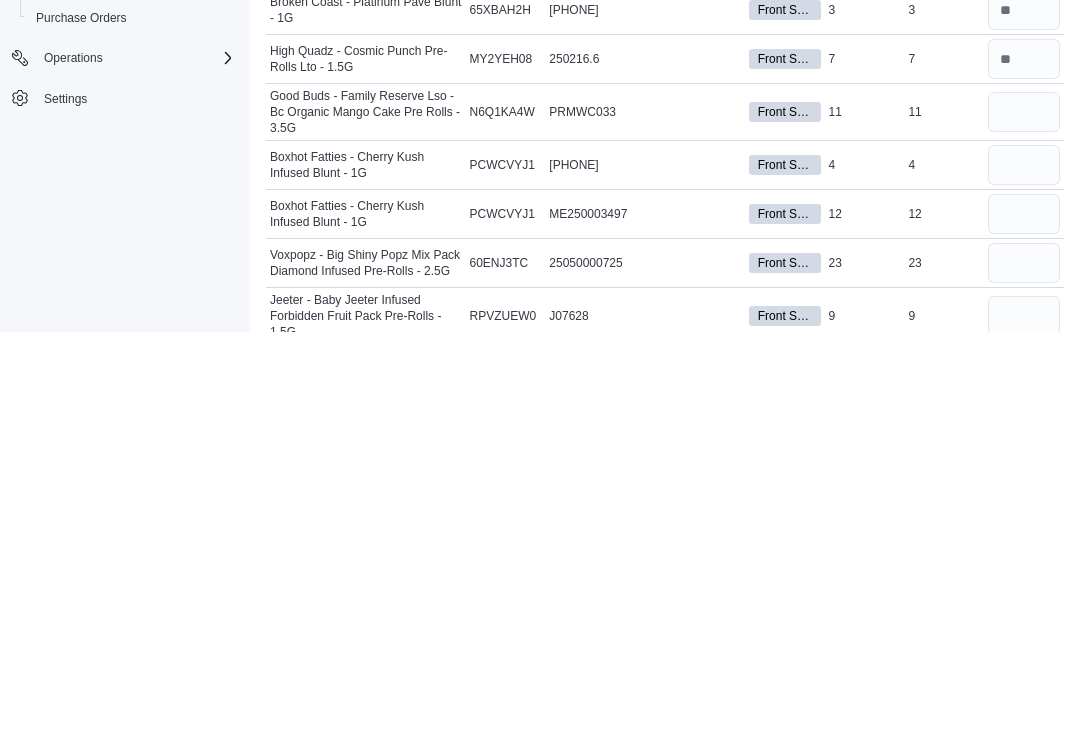 type on "**" 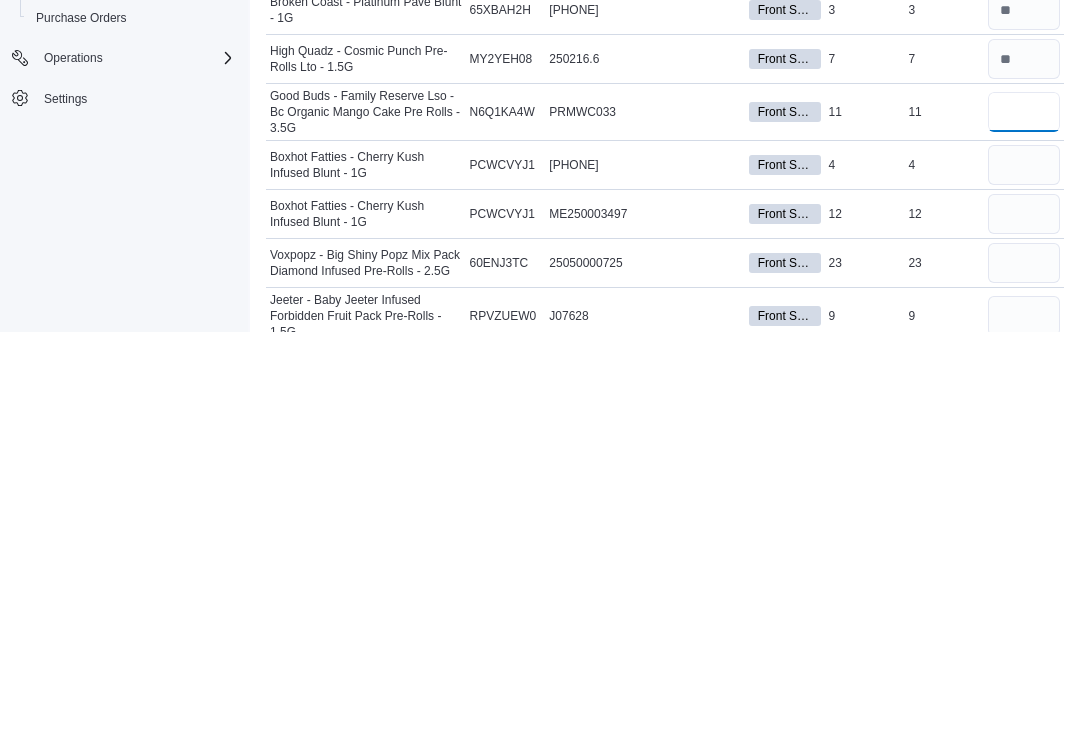 click at bounding box center (1024, 520) 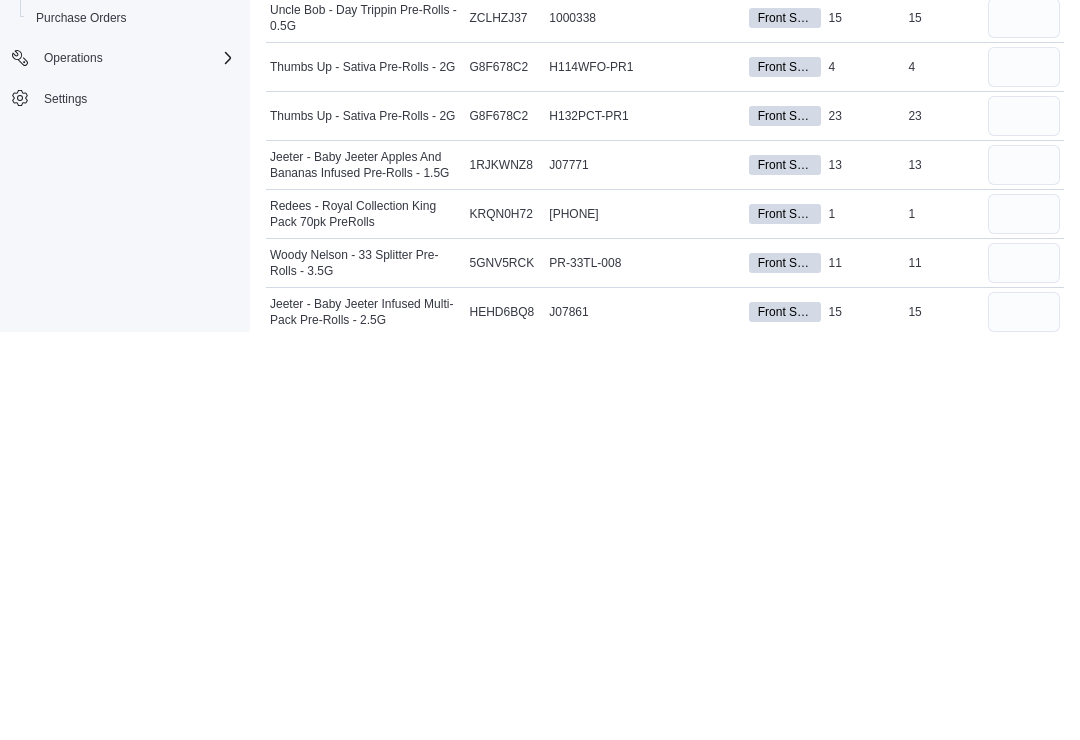 scroll, scrollTop: 2506, scrollLeft: 0, axis: vertical 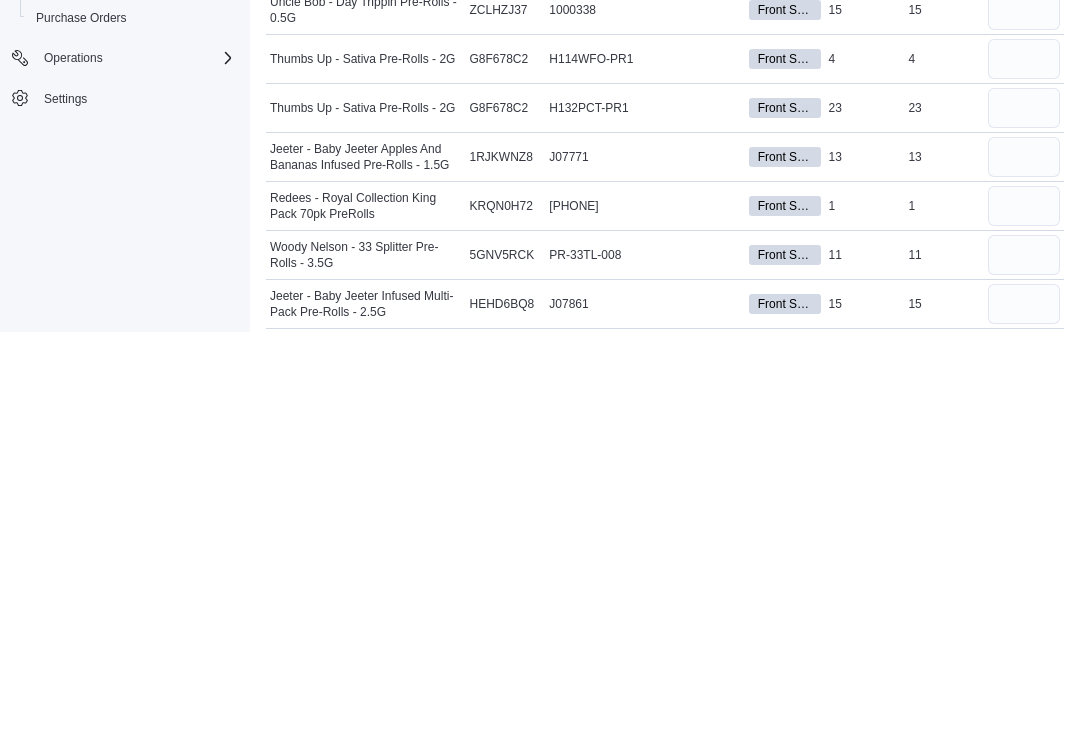 type on "**" 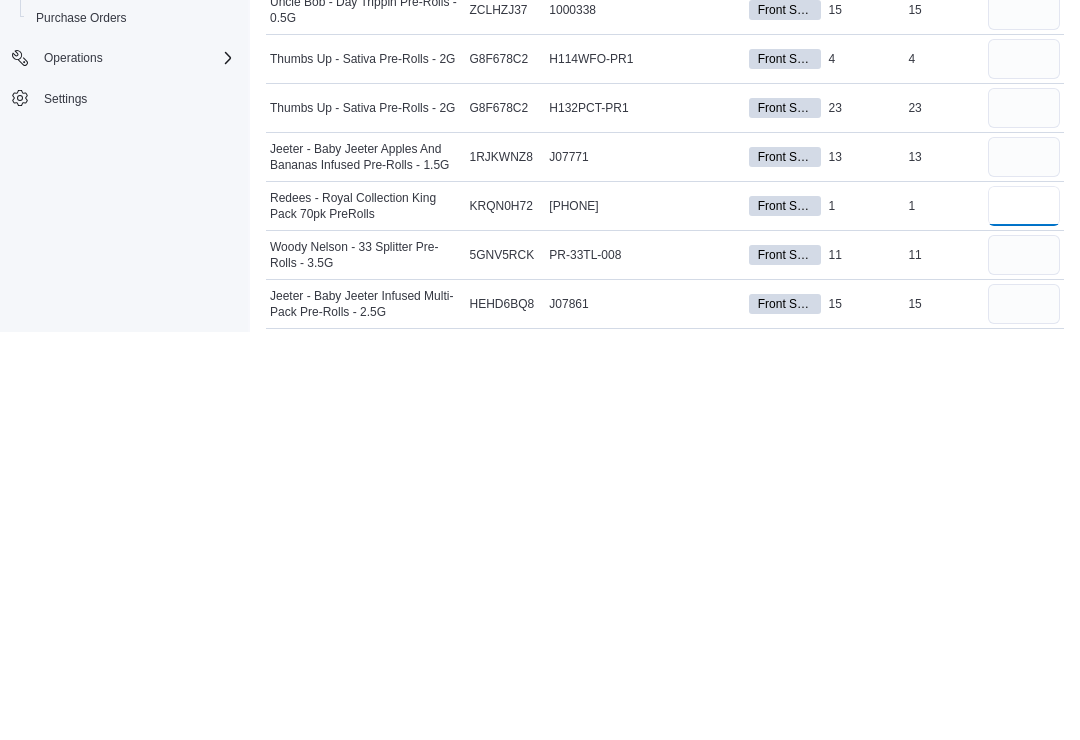 click at bounding box center (1024, 614) 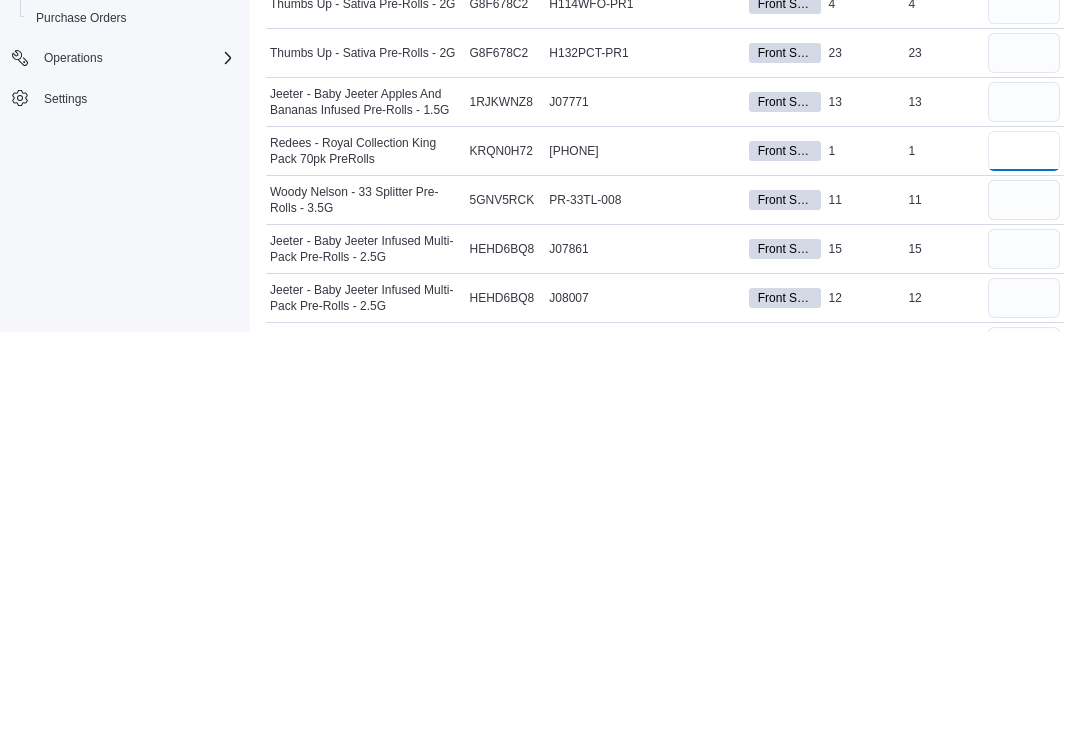 scroll, scrollTop: 2569, scrollLeft: 0, axis: vertical 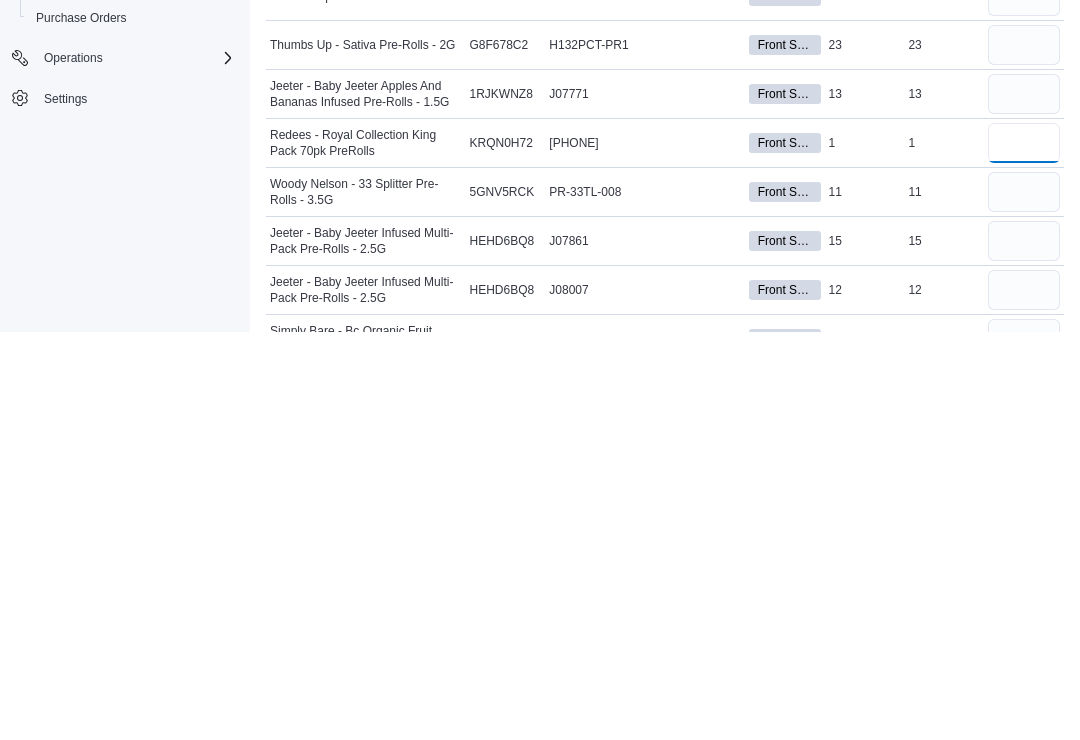type on "*" 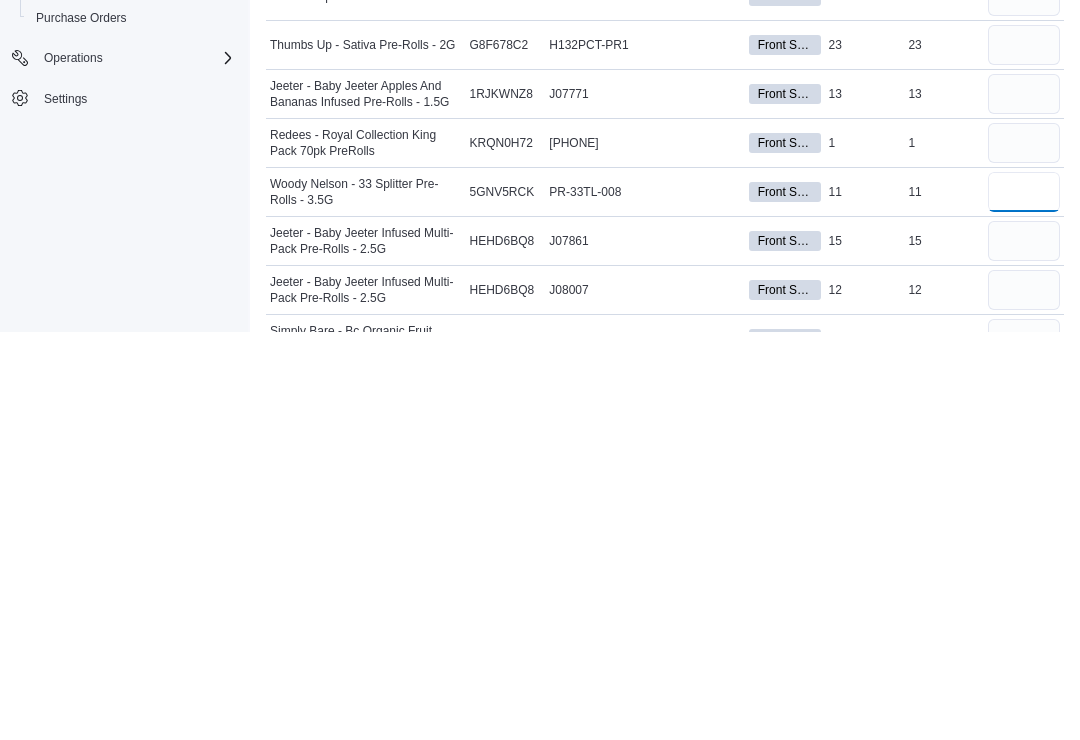 click at bounding box center [1024, 600] 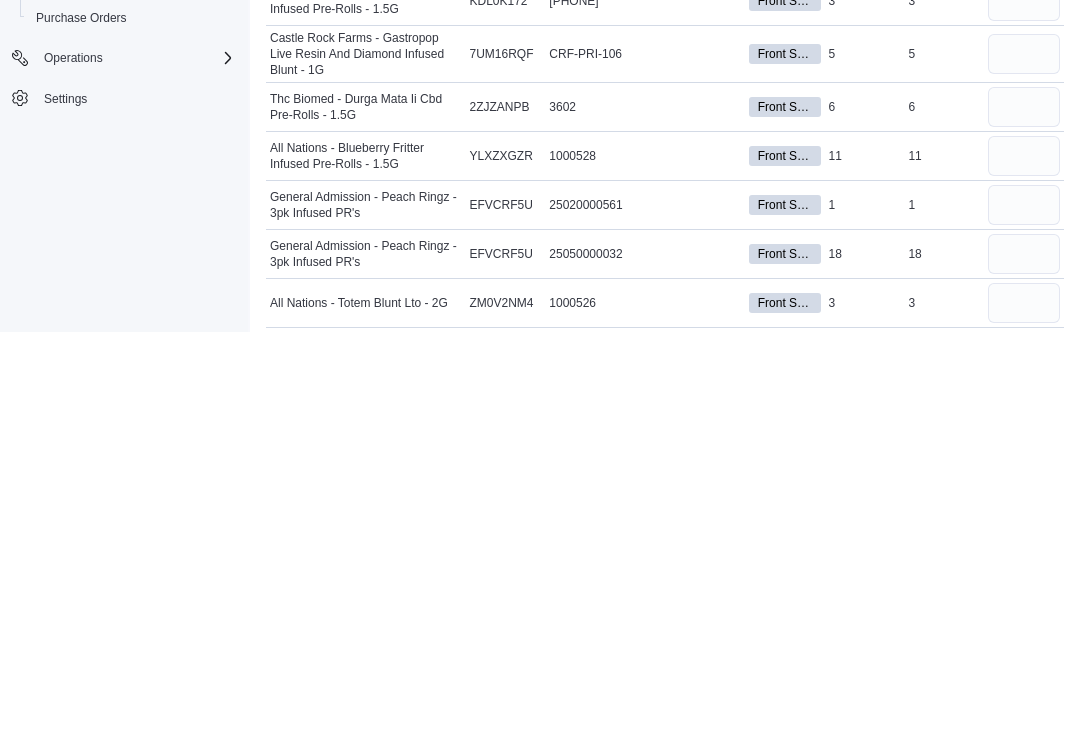 scroll, scrollTop: 3009, scrollLeft: 0, axis: vertical 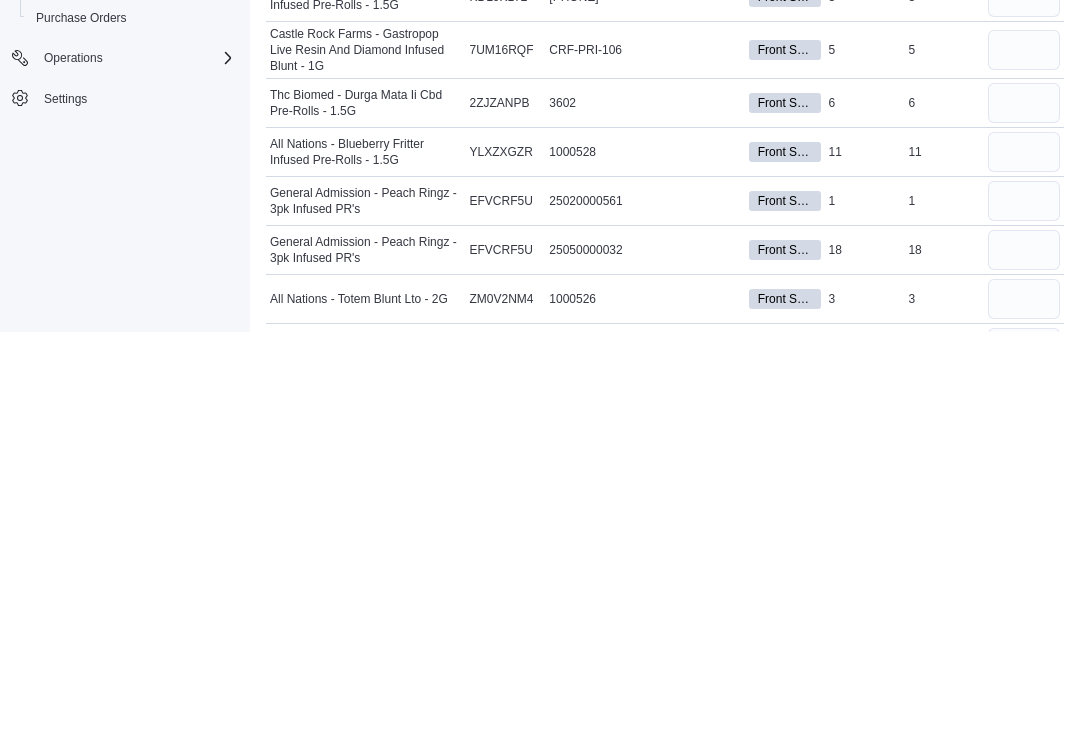 type on "**" 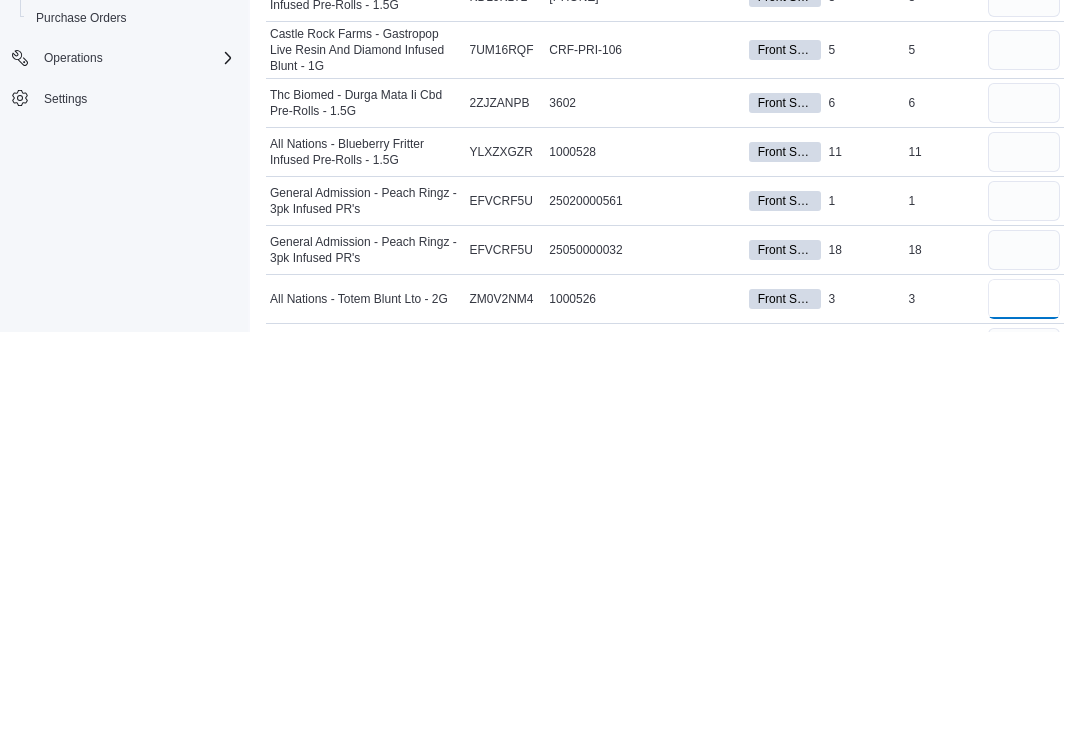 click at bounding box center [1024, 707] 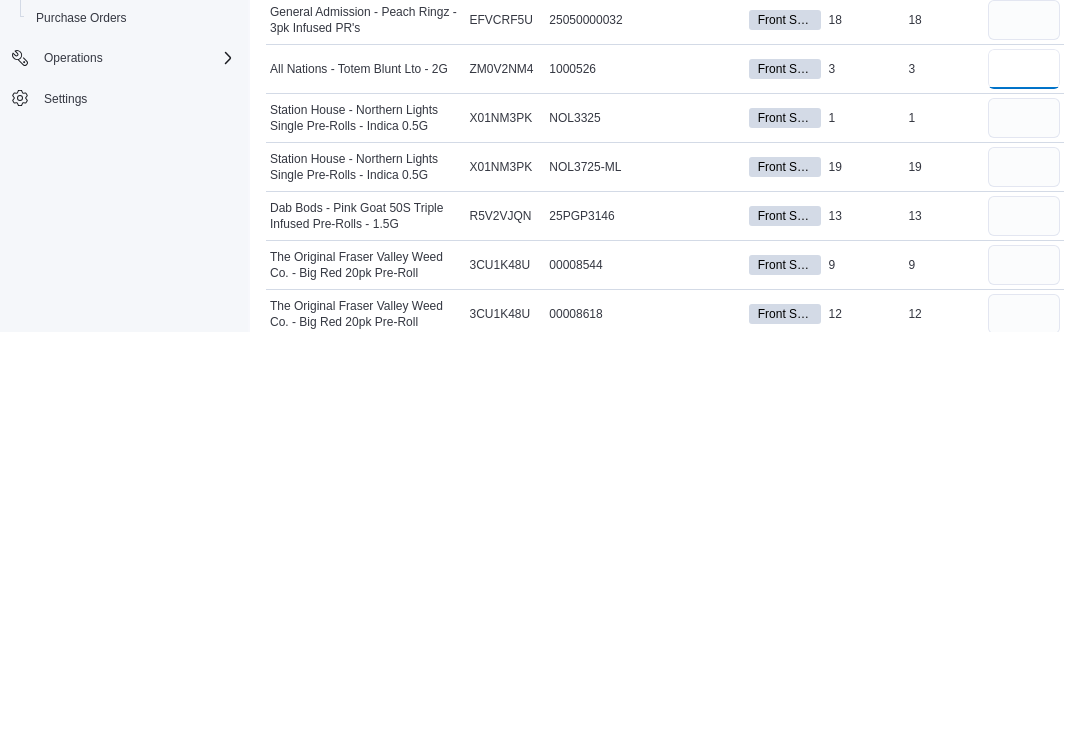 scroll, scrollTop: 3240, scrollLeft: 0, axis: vertical 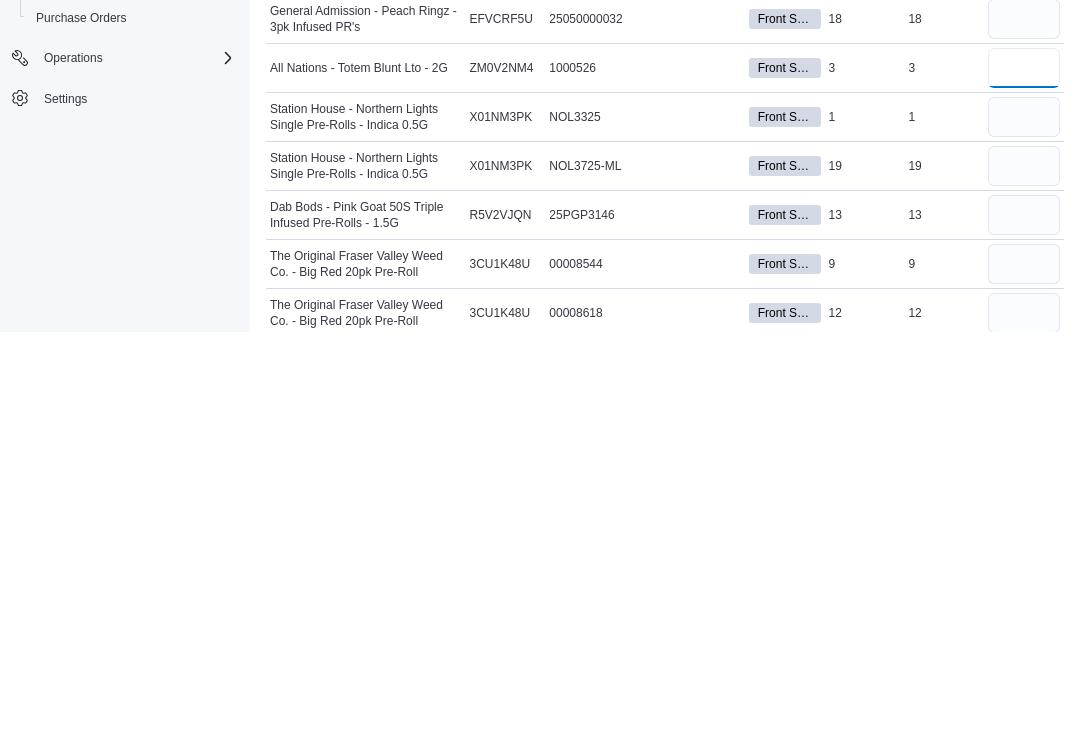 type on "*" 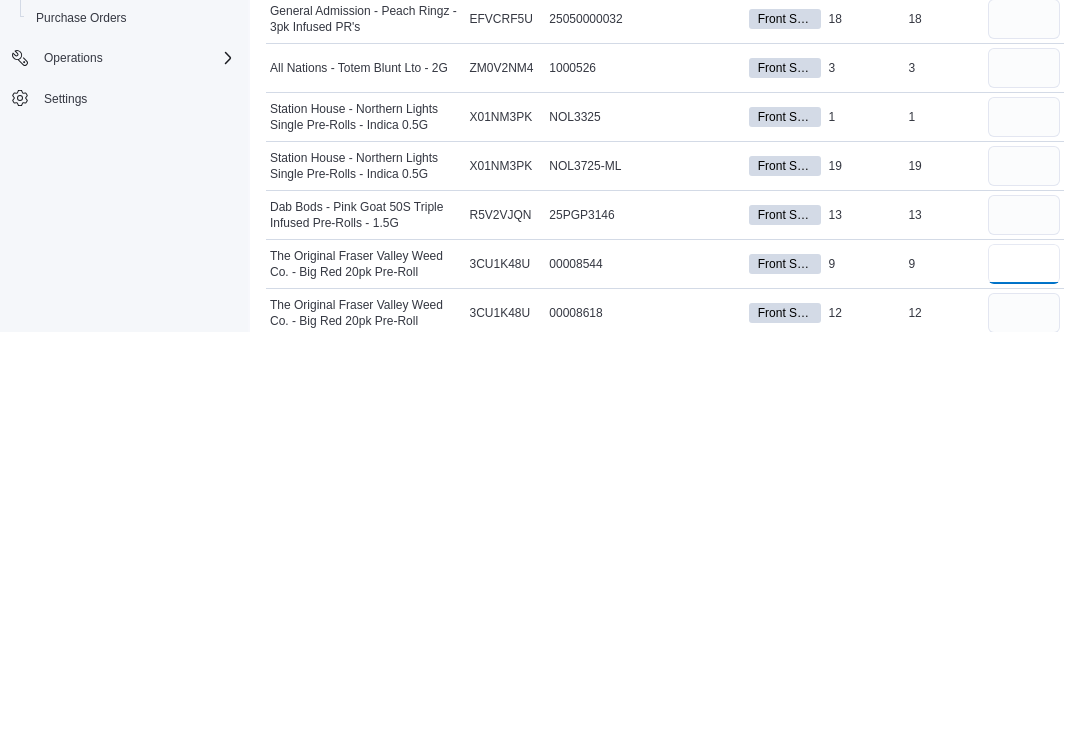 click at bounding box center [1024, 672] 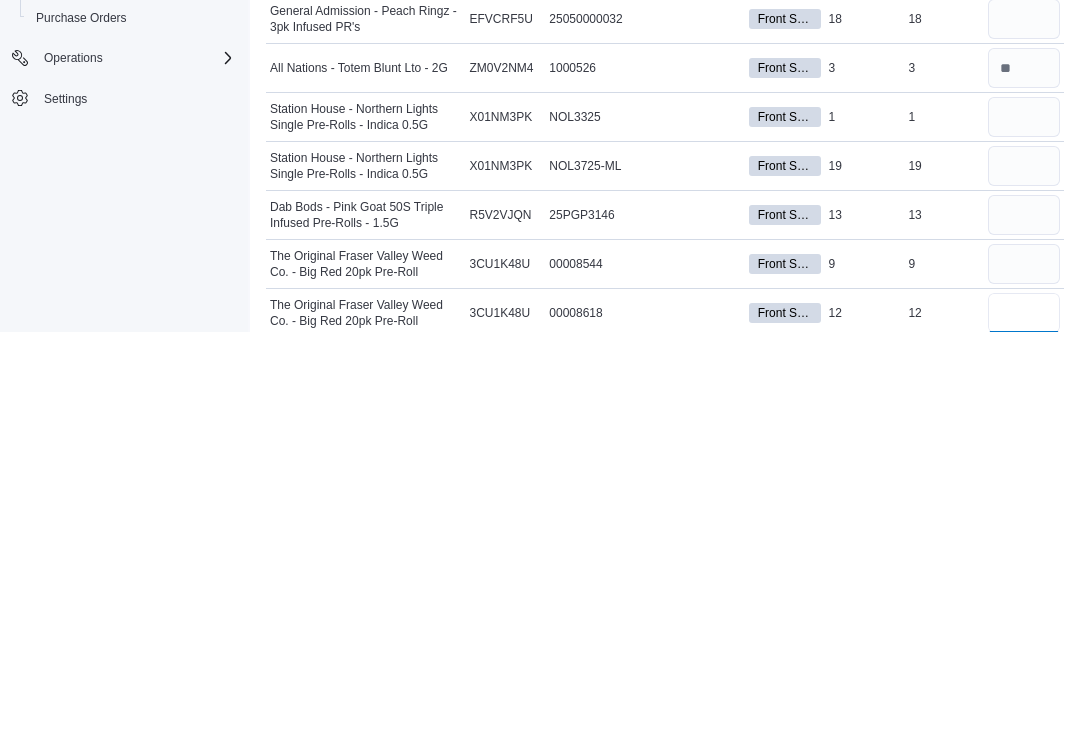 click at bounding box center [1024, 721] 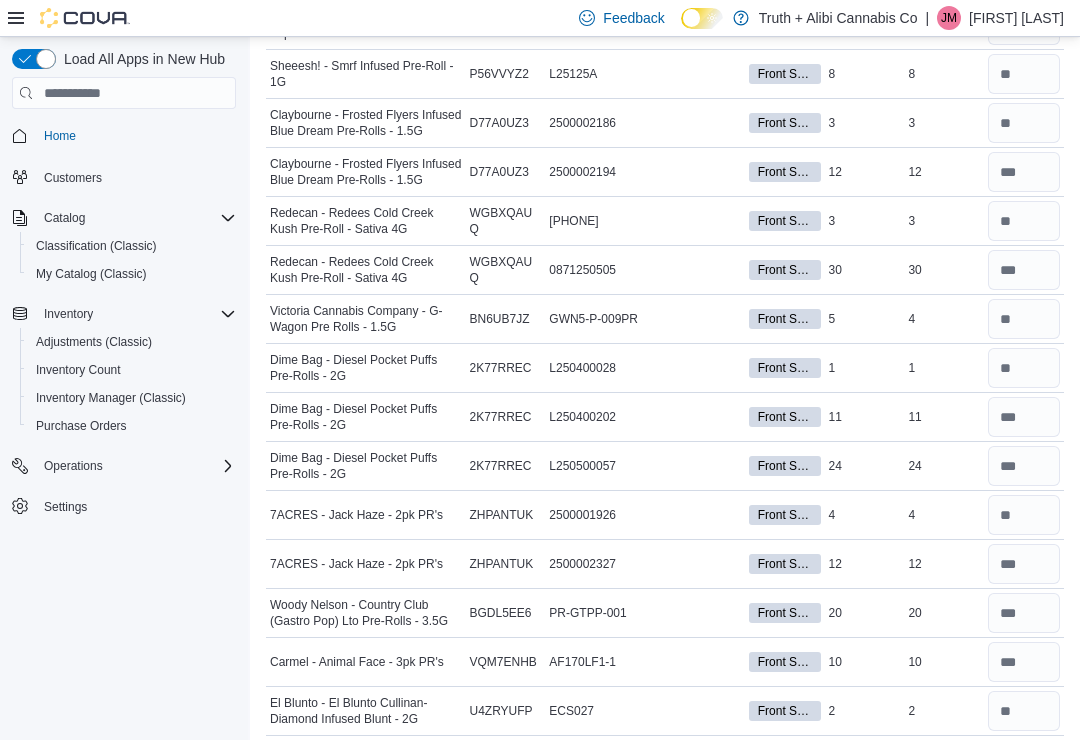 scroll, scrollTop: 0, scrollLeft: 0, axis: both 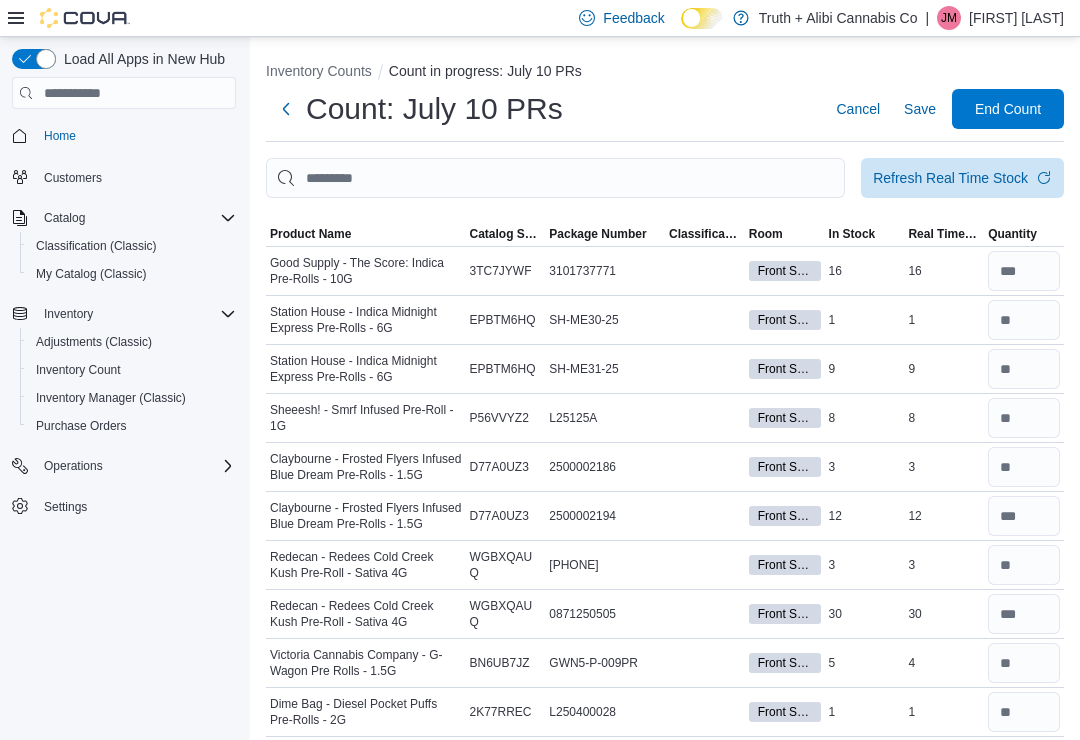type on "**" 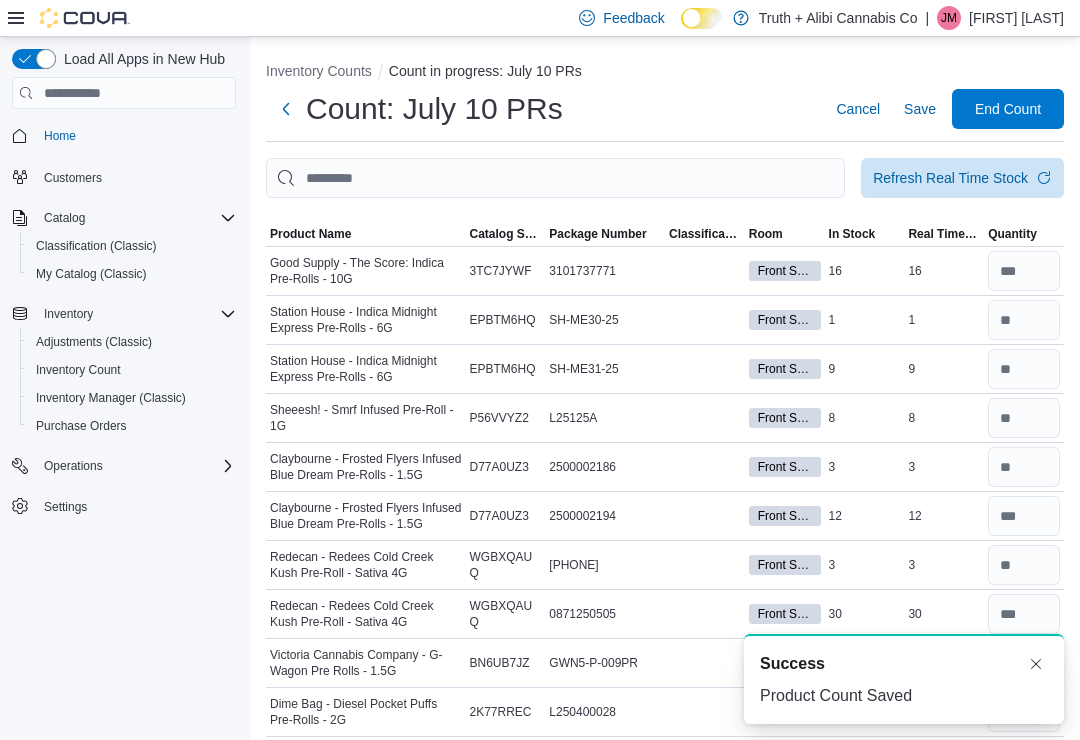 scroll, scrollTop: 0, scrollLeft: 0, axis: both 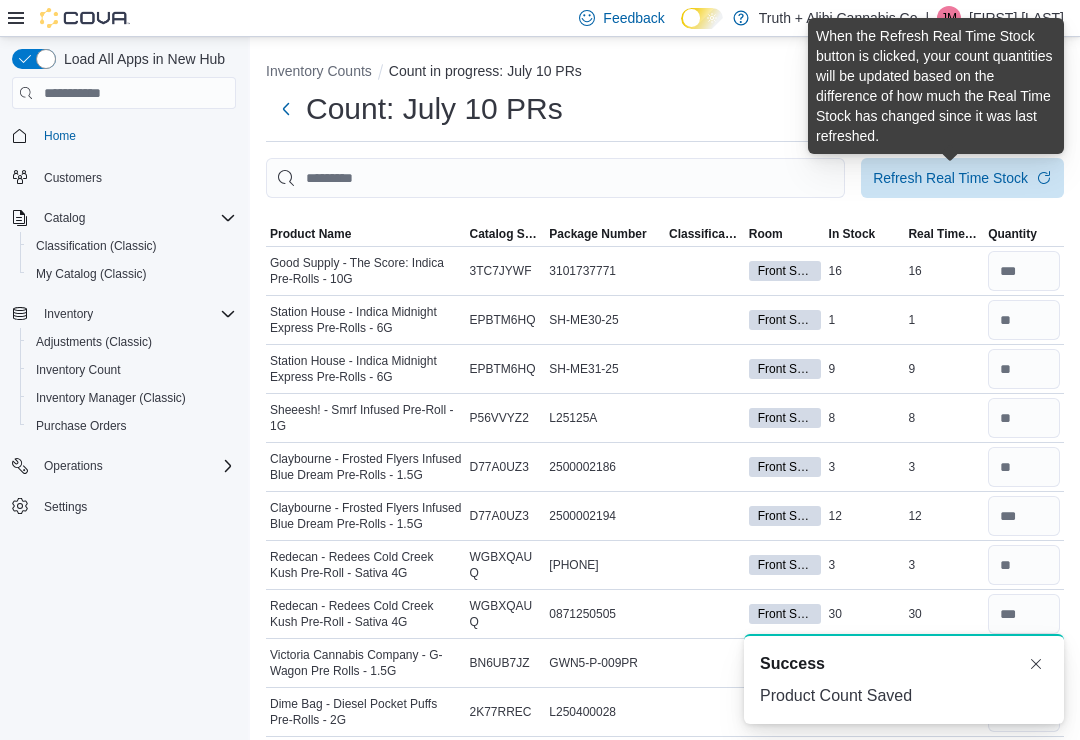 click on "Inventory Counts Count in progress: July 10 PRs Count: July 10 PRs  Cancel Save End Count Refresh Real Time Stock Sorting This table contains 106 rows. Product Name Catalog SKU Package Number Classification Room In Stock Real Time Stock Quantity Good Supply - The Score: Indica Pre-Rolls - 10G Catalog SKU 3TC7JYWF Package Number [PHONE] Front Sales Room In Stock 16  Real Time Stock 16  Station House - Indica Midnight Express Pre-Rolls - 6G Catalog SKU EPBTM6HQ Package Number SH-ME30-25 Front Sales Room In Stock 1  Real Time Stock 1  Station House - Indica Midnight Express Pre-Rolls - 6G Catalog SKU EPBTM6HQ Package Number SH-ME31-25 Front Sales Room In Stock 9  Real Time Stock 9  Sheeesh! - Smrf Infused Pre-Roll - 1G Catalog SKU P56VVYZ2 Package Number L25125A Front Sales Room In Stock 8  Real Time Stock 8  Claybourne - Frosted Flyers Infused Blue Dream Pre-Rolls - 1.5G Catalog SKU D77A0UZ3 Package Number 2500002186 Front Sales Room In Stock 3  Real Time Stock 3  Catalog SKU D77A0UZ3 Package Number In Stock" at bounding box center (665, 2783) 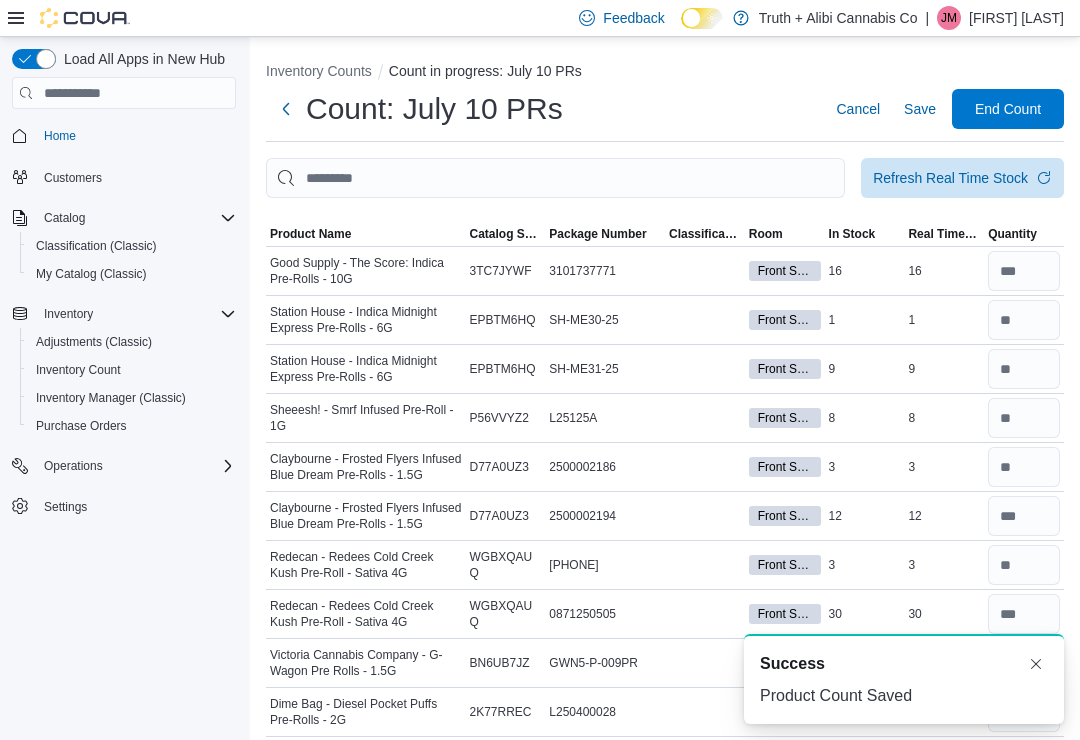 click at bounding box center [1036, 664] 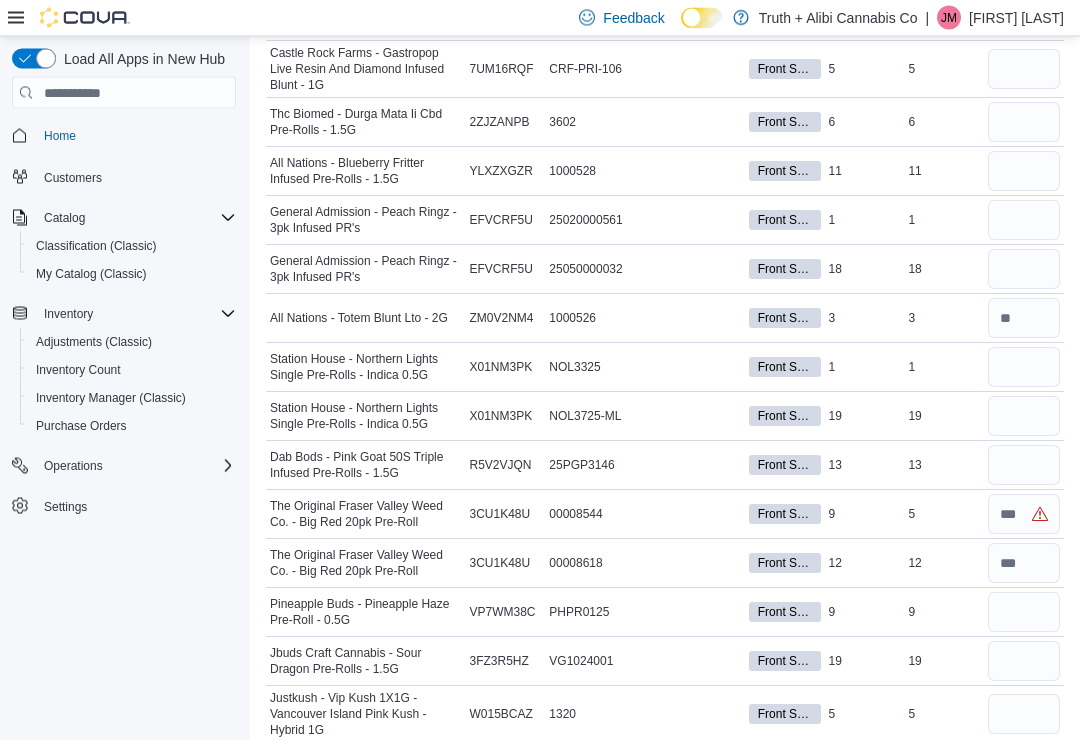 scroll, scrollTop: 3398, scrollLeft: 0, axis: vertical 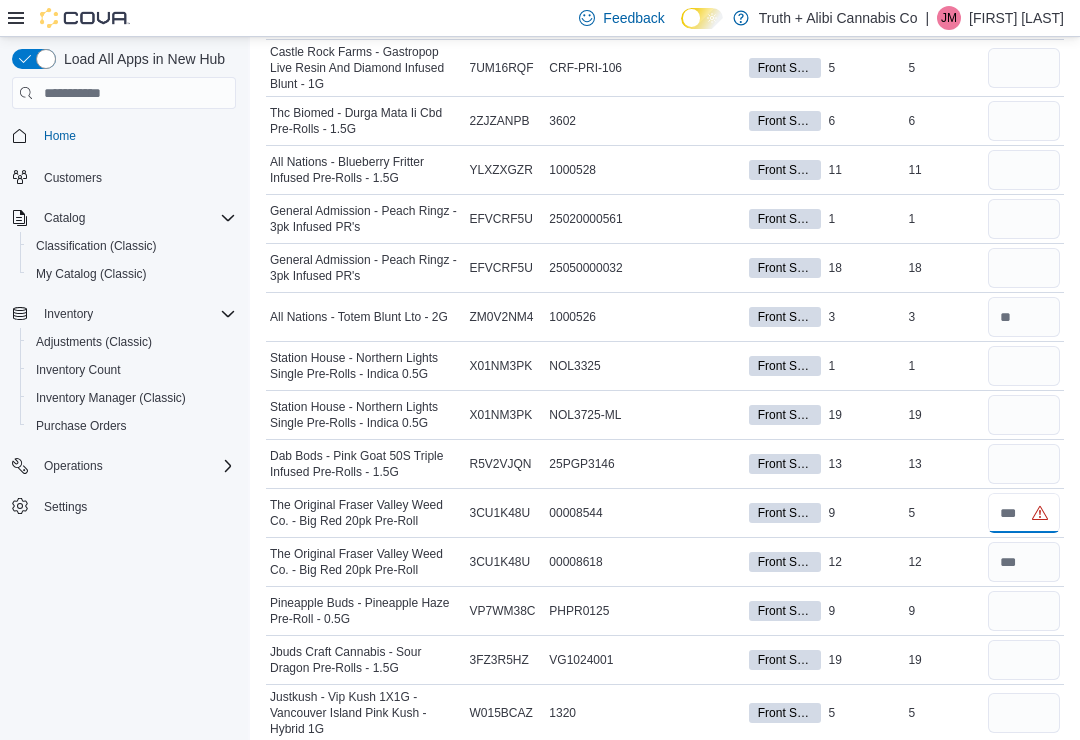 click at bounding box center [1024, 513] 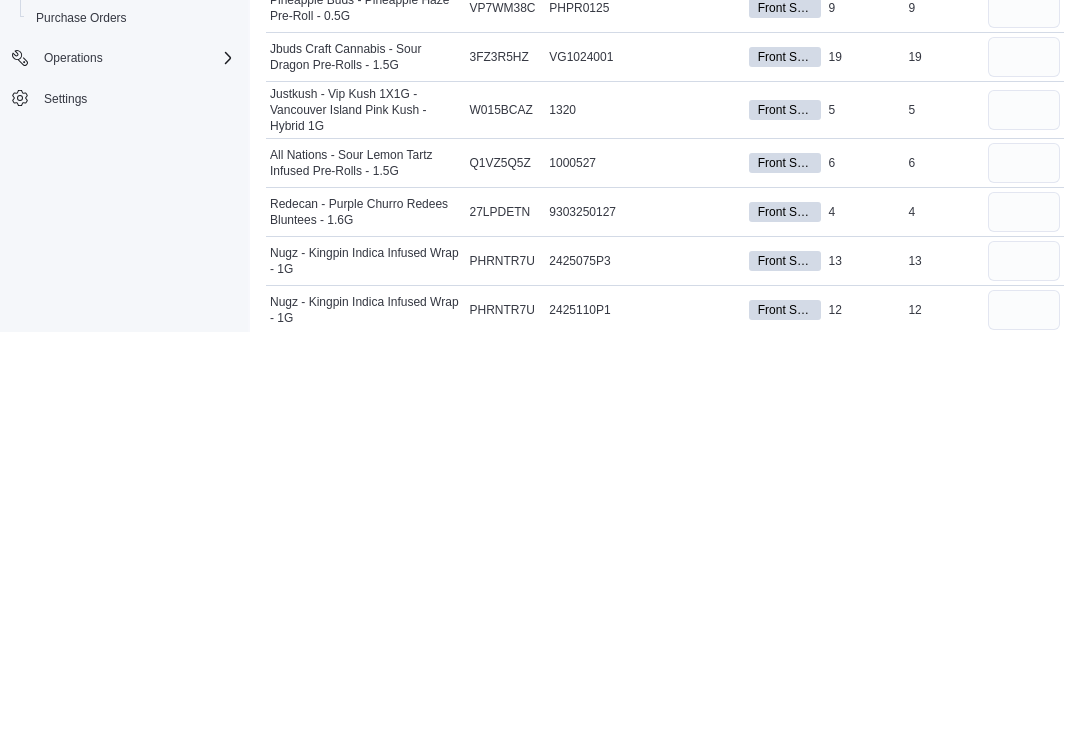 scroll, scrollTop: 3599, scrollLeft: 0, axis: vertical 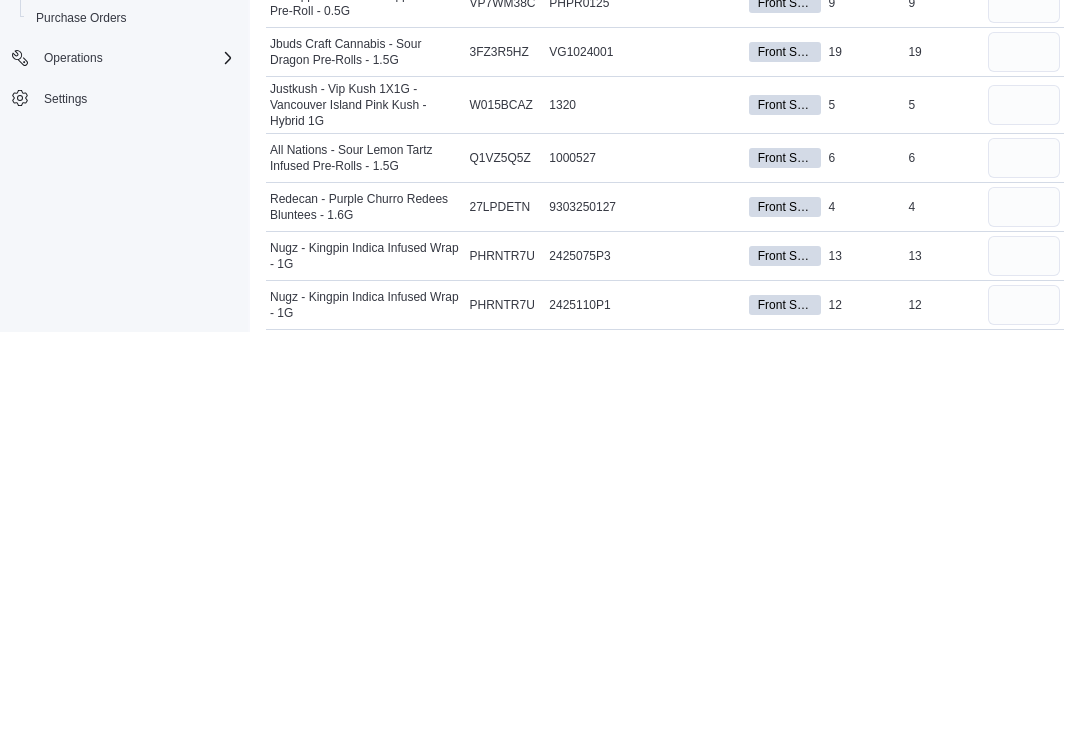 type on "*" 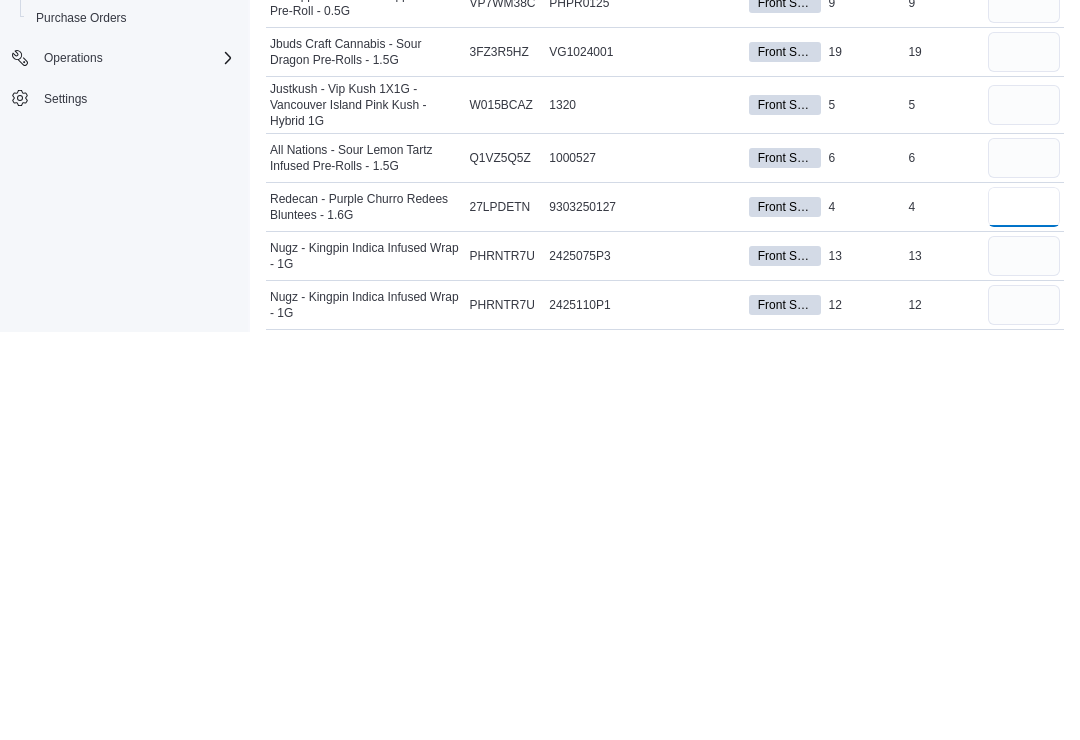 click at bounding box center (1024, 615) 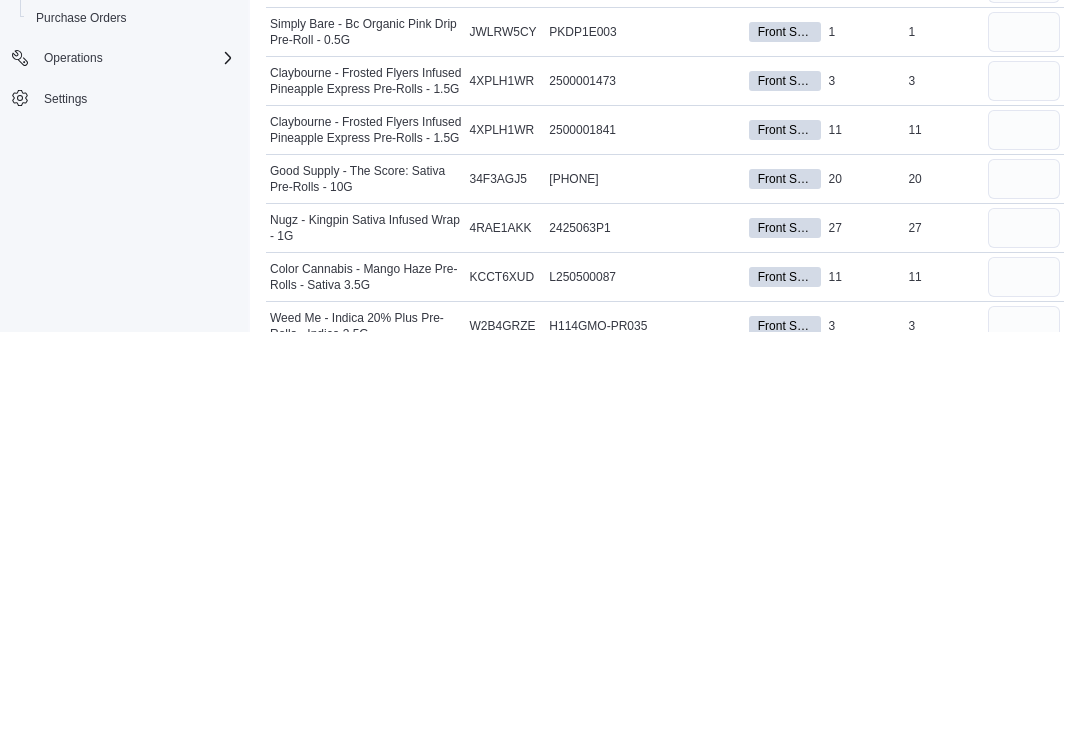 scroll, scrollTop: 4120, scrollLeft: 0, axis: vertical 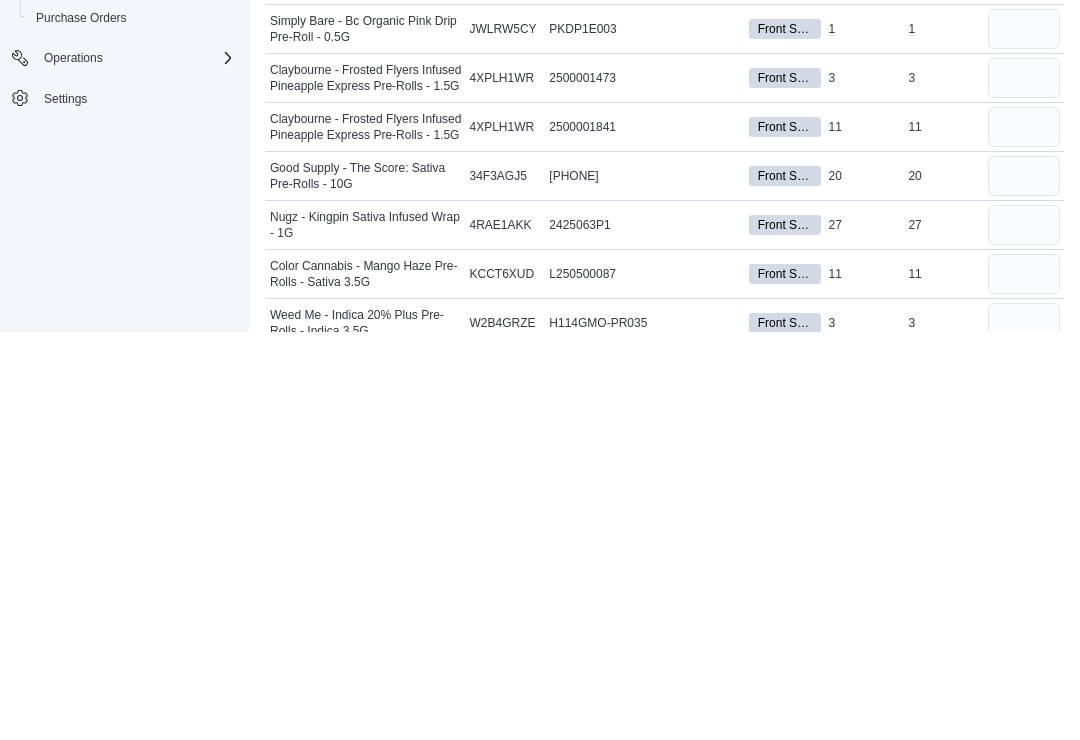 type on "*" 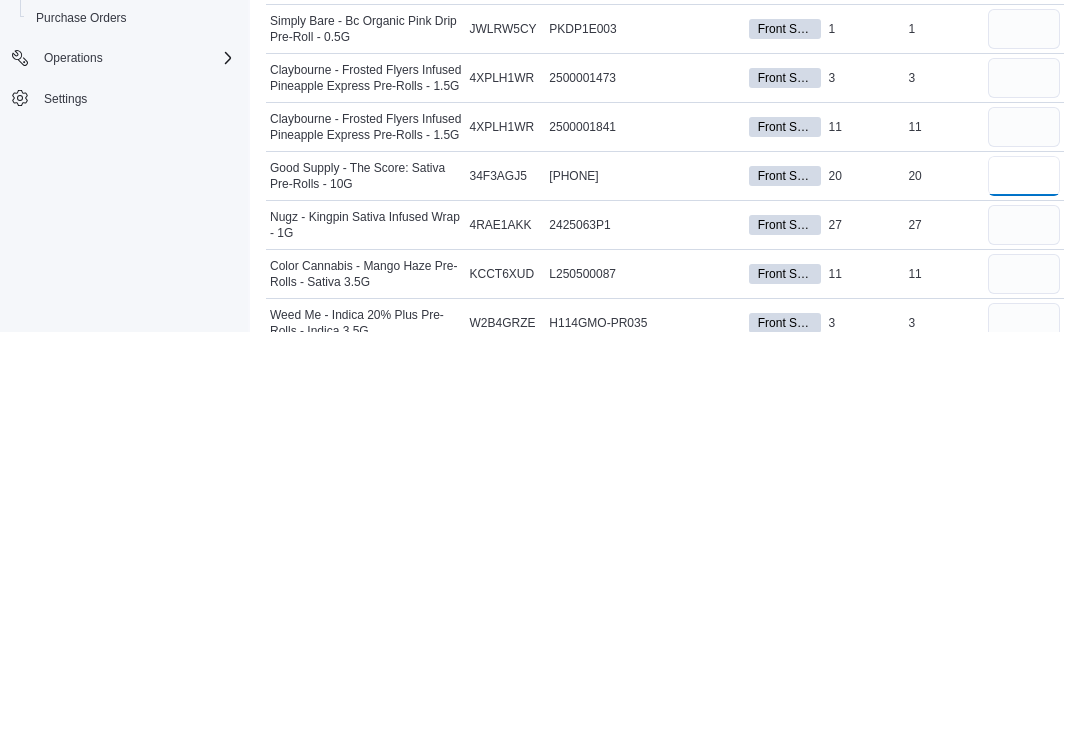 click at bounding box center [1024, 584] 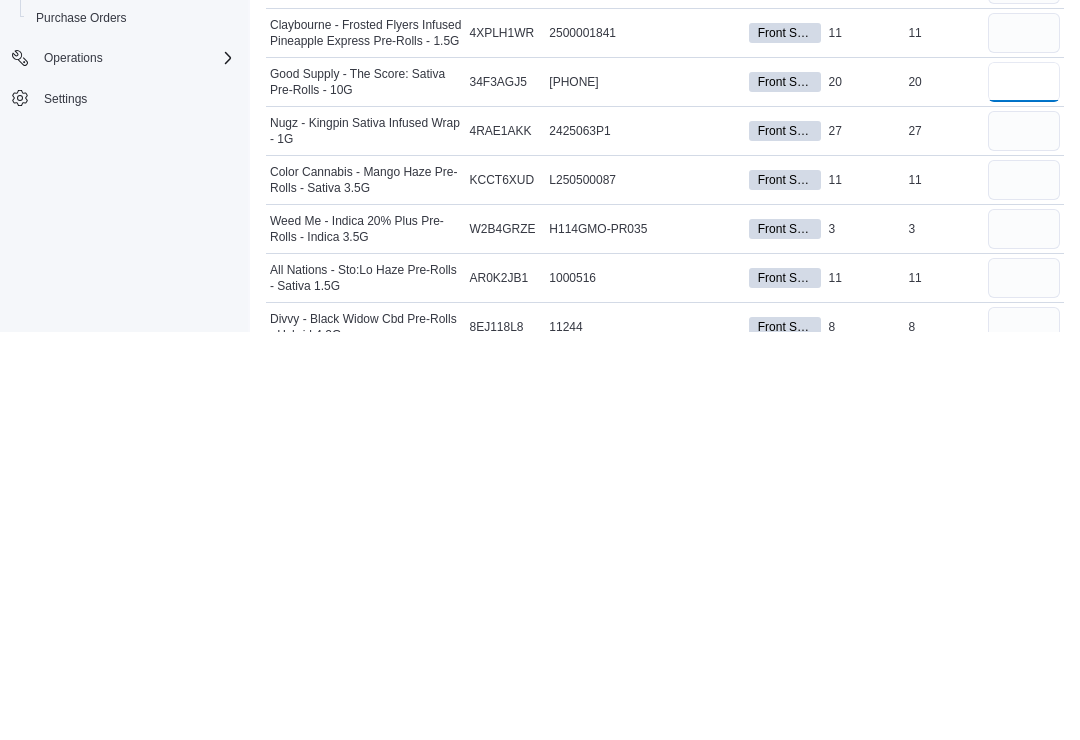 scroll, scrollTop: 4217, scrollLeft: 0, axis: vertical 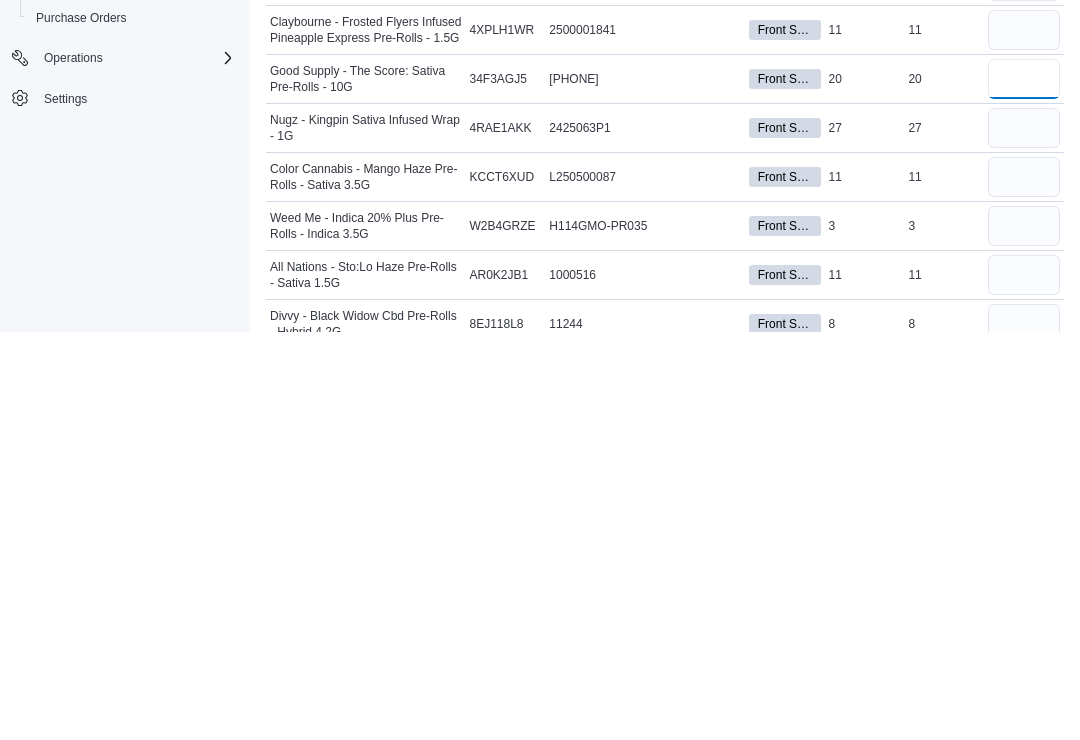 type on "**" 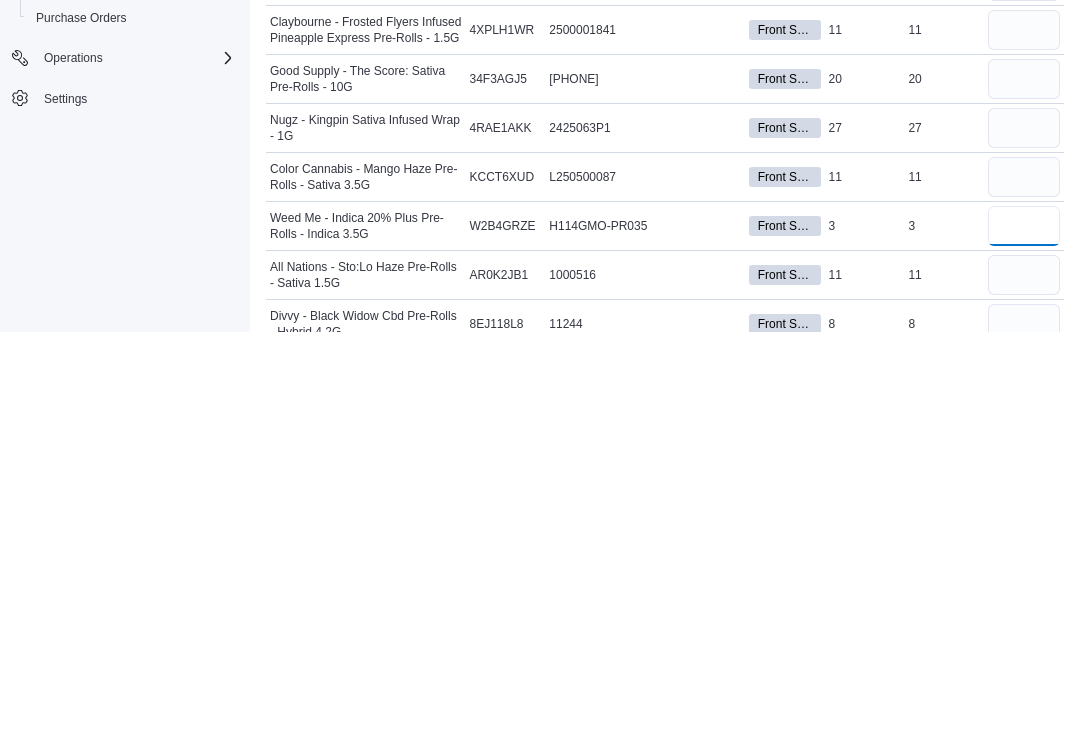 click at bounding box center [1024, 634] 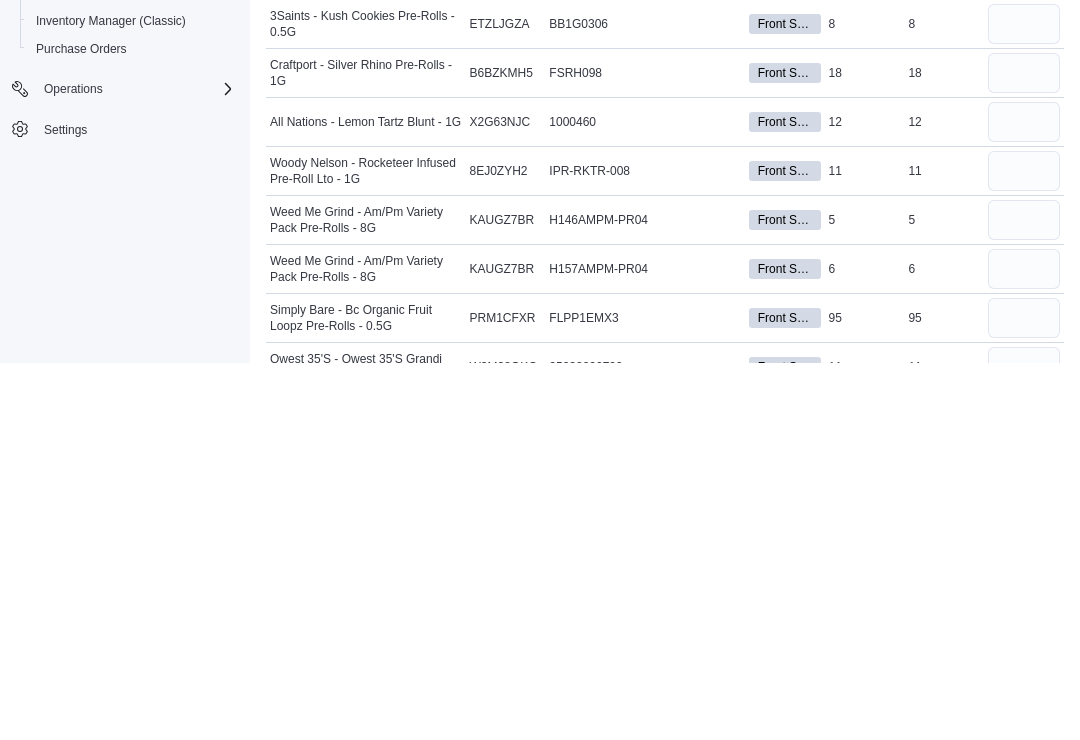 scroll, scrollTop: 4646, scrollLeft: 0, axis: vertical 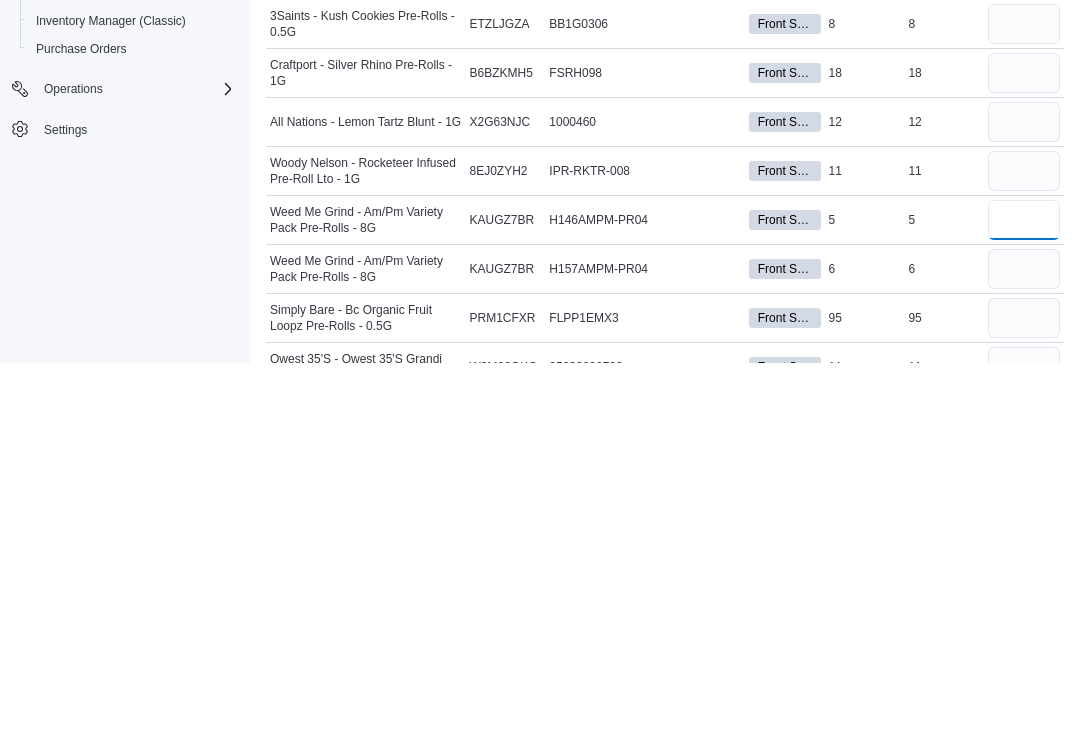 click at bounding box center (1024, 597) 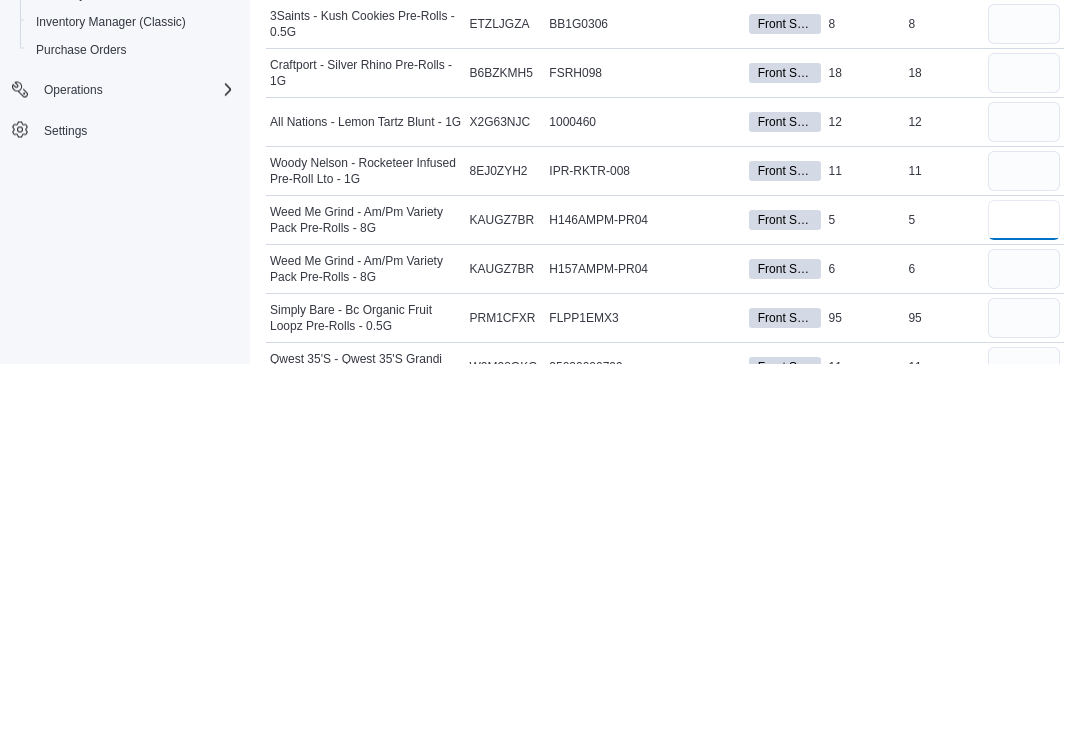 type on "*" 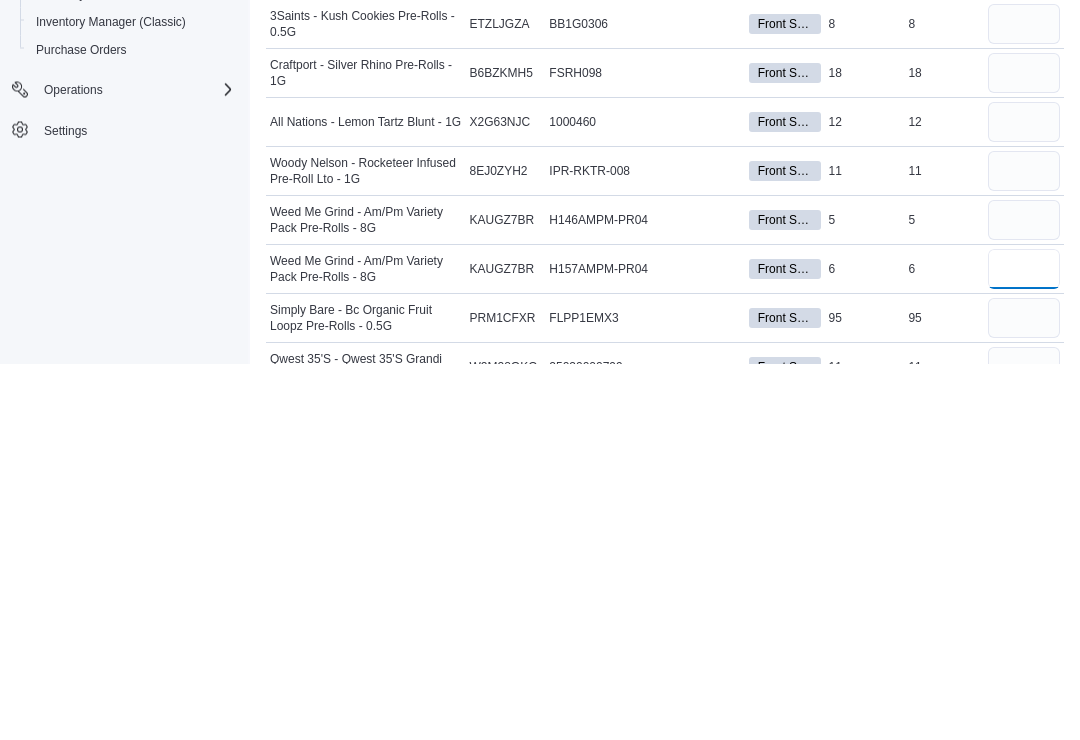 click at bounding box center [1024, 646] 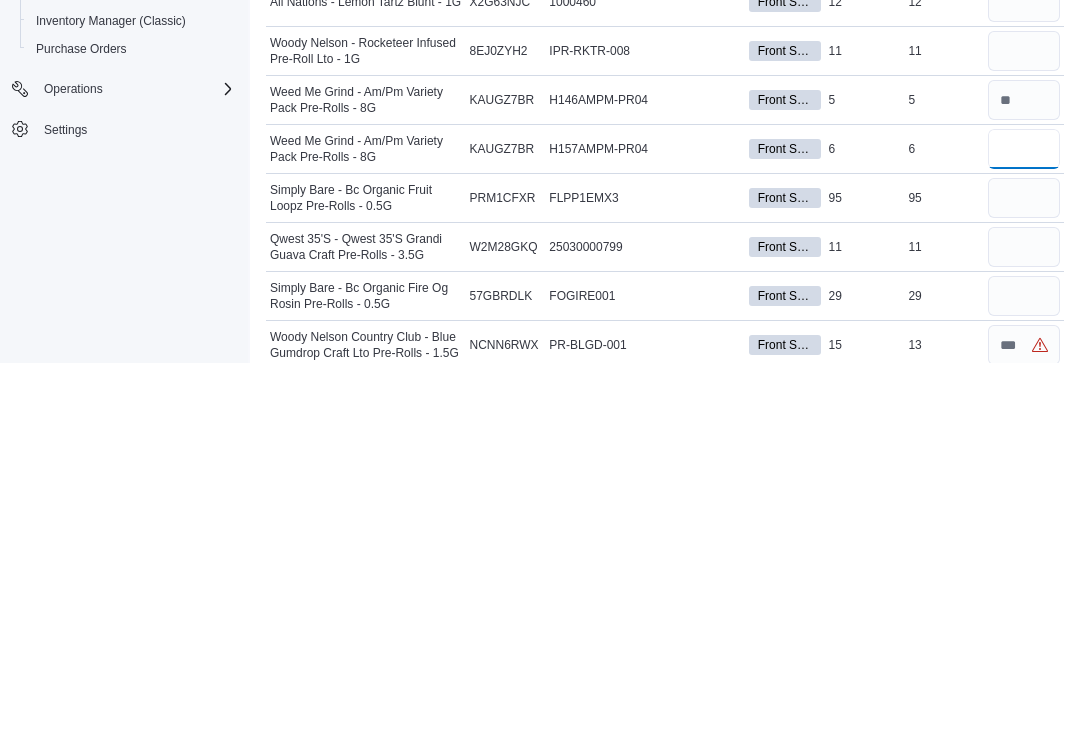 scroll, scrollTop: 4791, scrollLeft: 0, axis: vertical 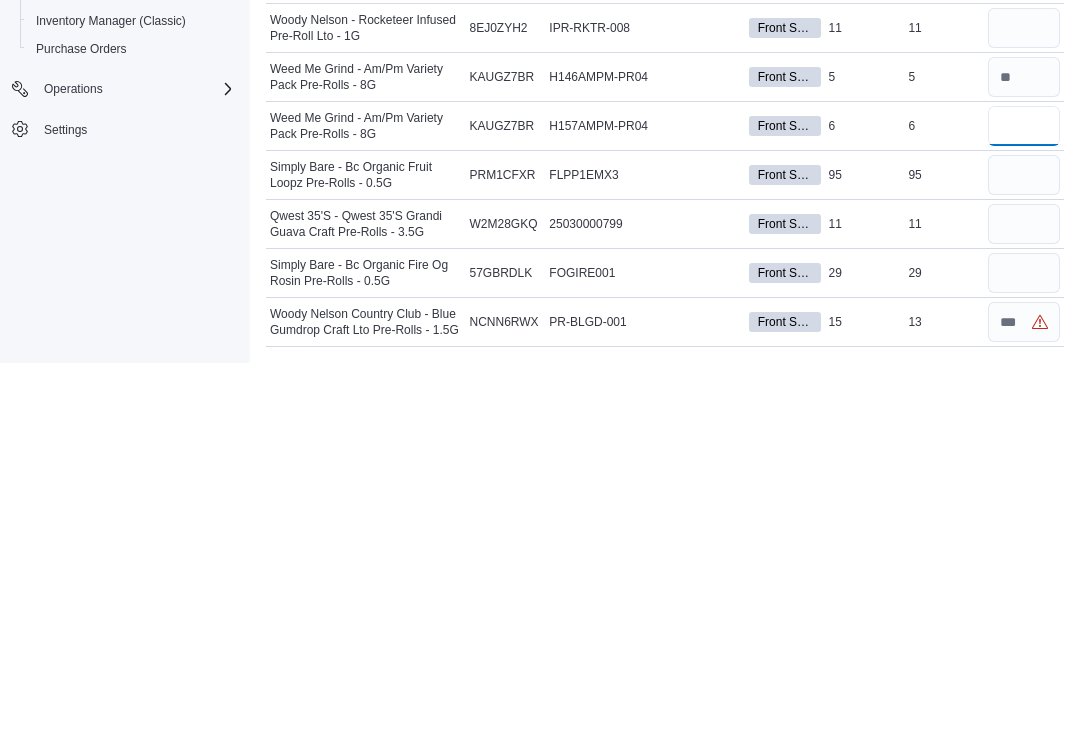 type on "*" 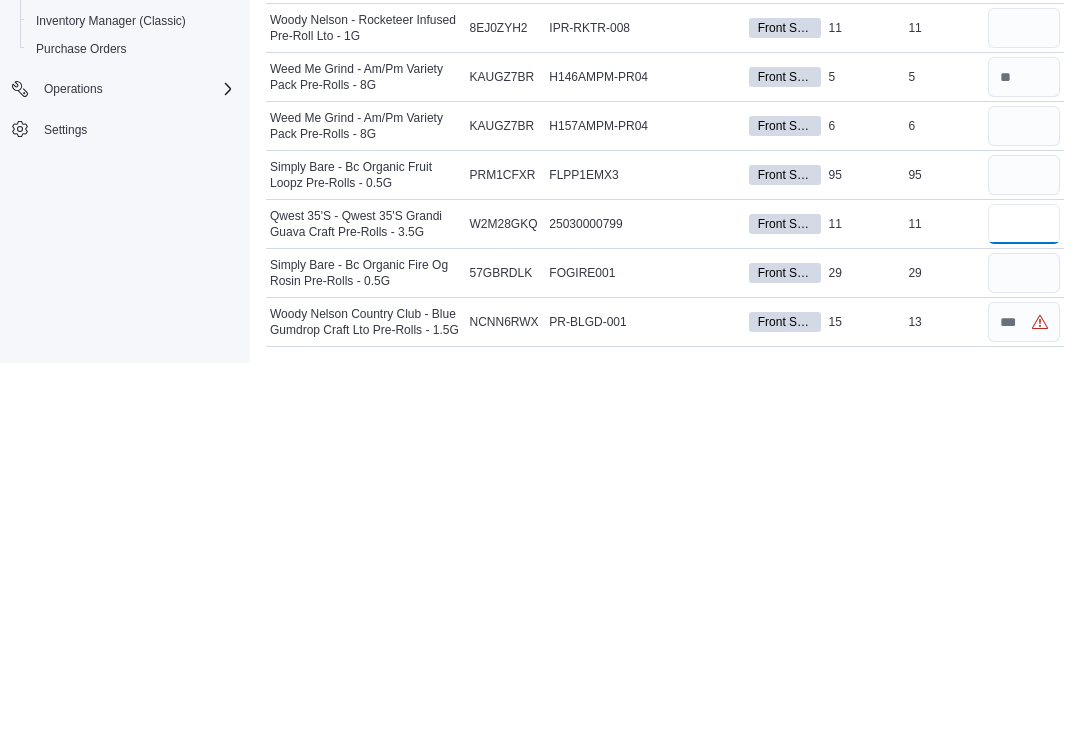 click at bounding box center [1024, 601] 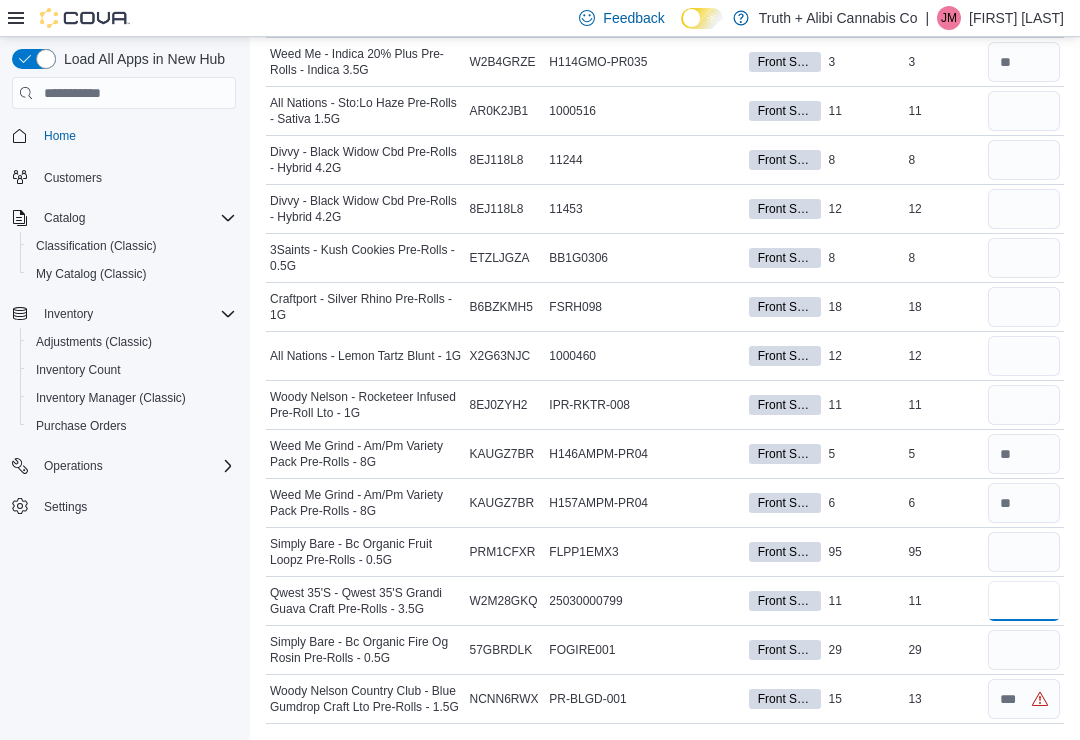 scroll, scrollTop: 4737, scrollLeft: 0, axis: vertical 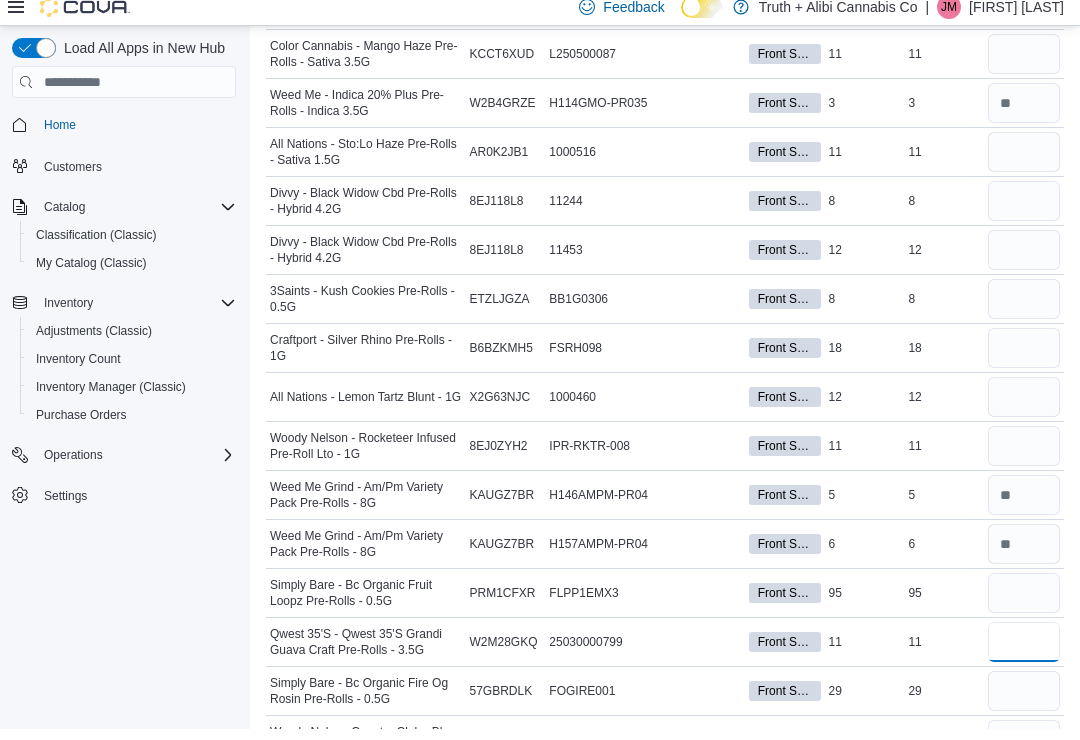 type on "**" 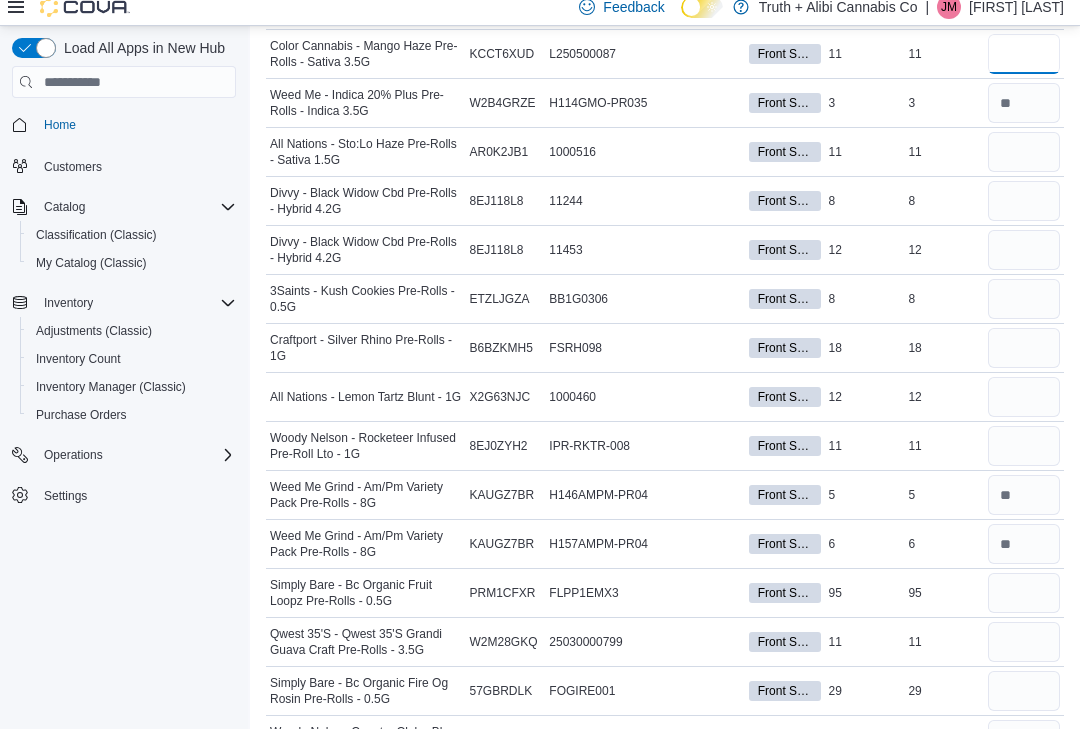 click at bounding box center (1024, 65) 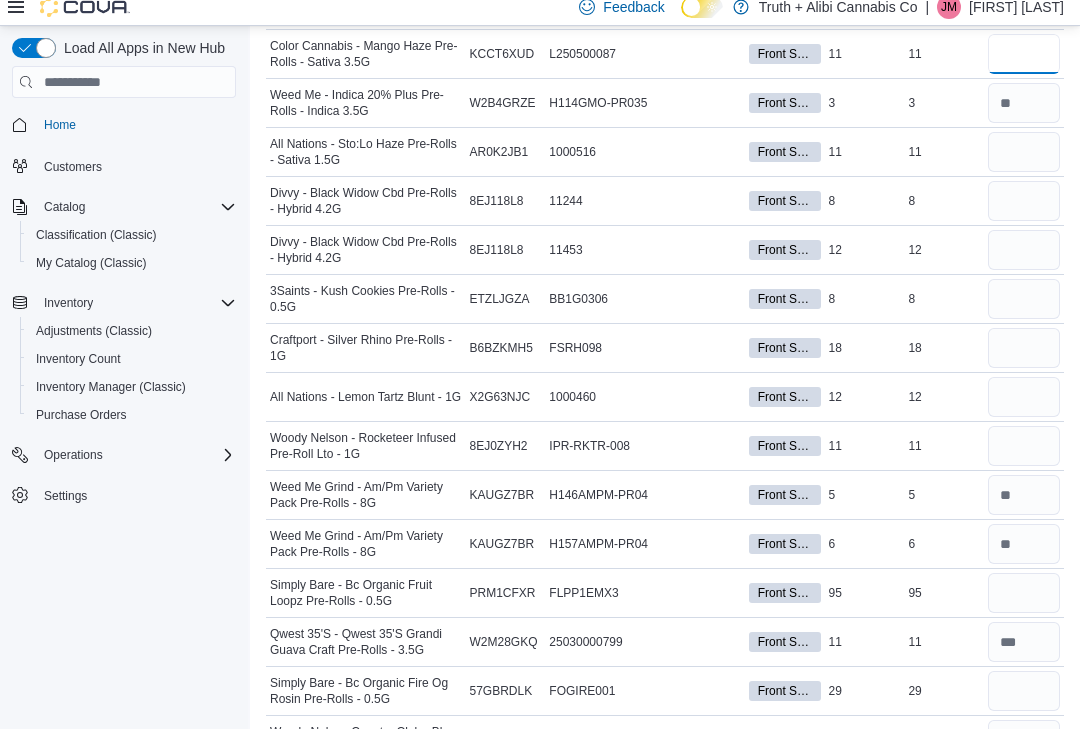 type on "**" 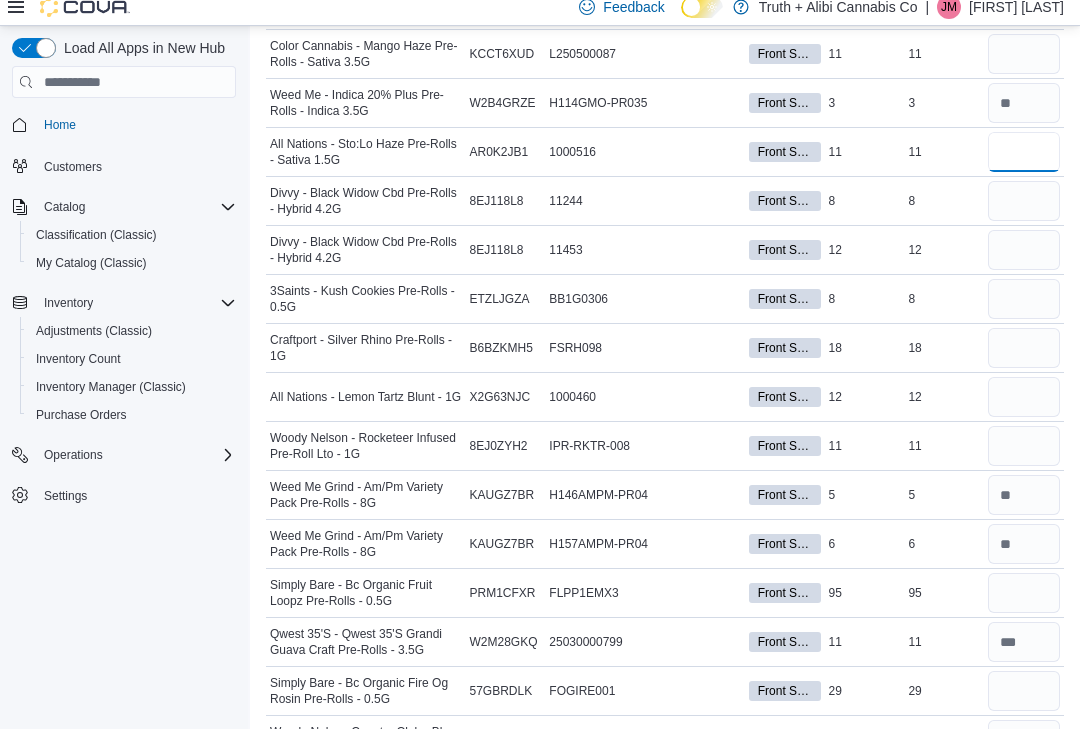 click at bounding box center (1024, 163) 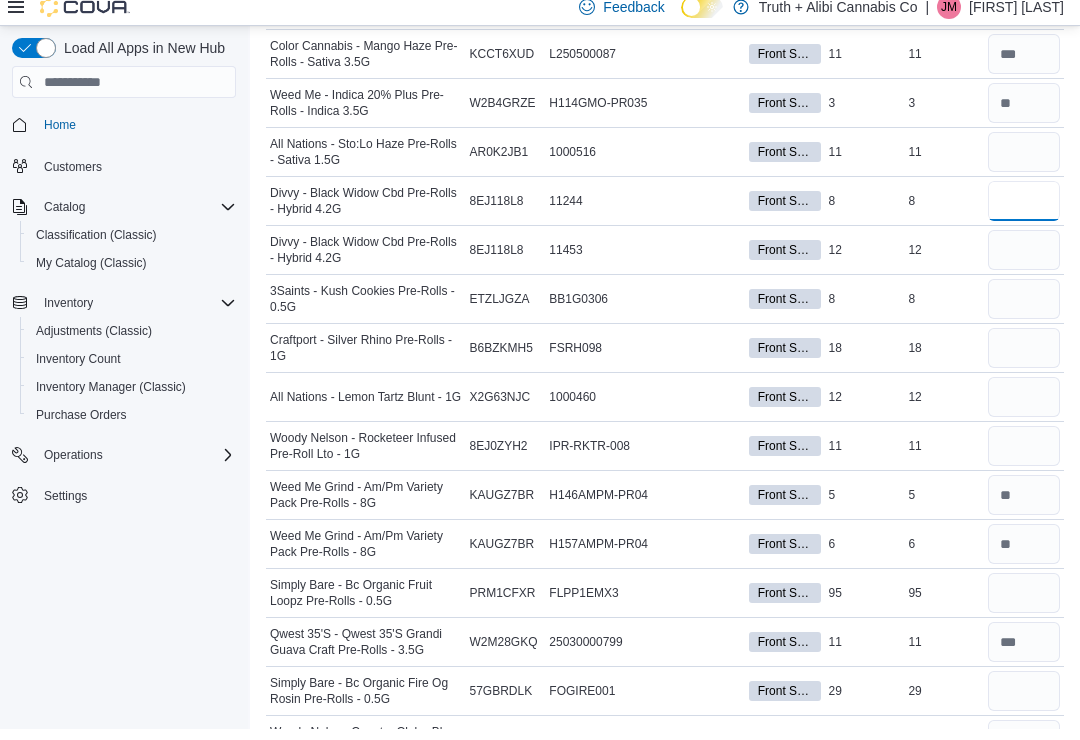 click at bounding box center [1024, 212] 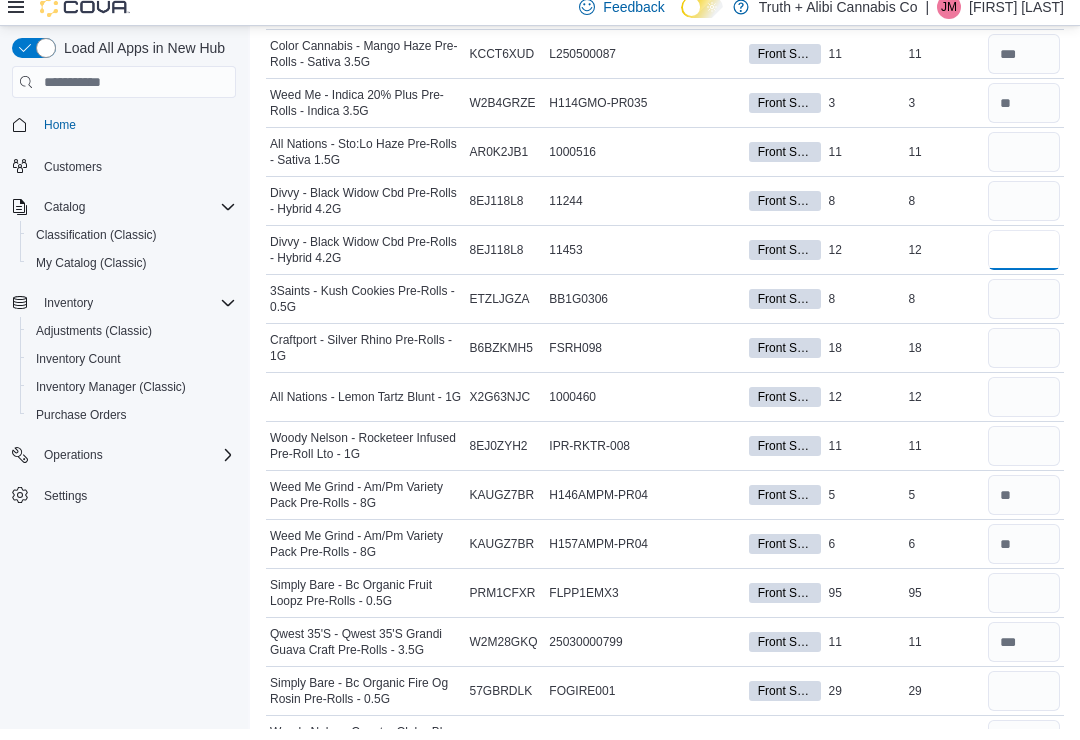 click at bounding box center [1024, 261] 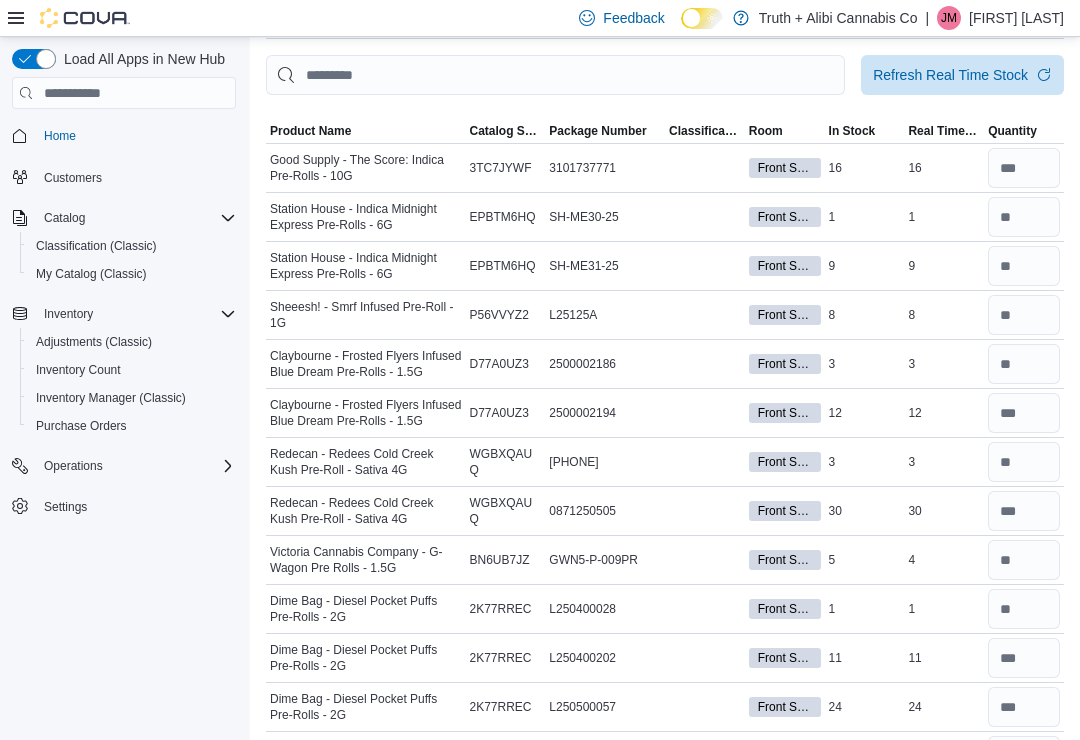 scroll, scrollTop: 0, scrollLeft: 0, axis: both 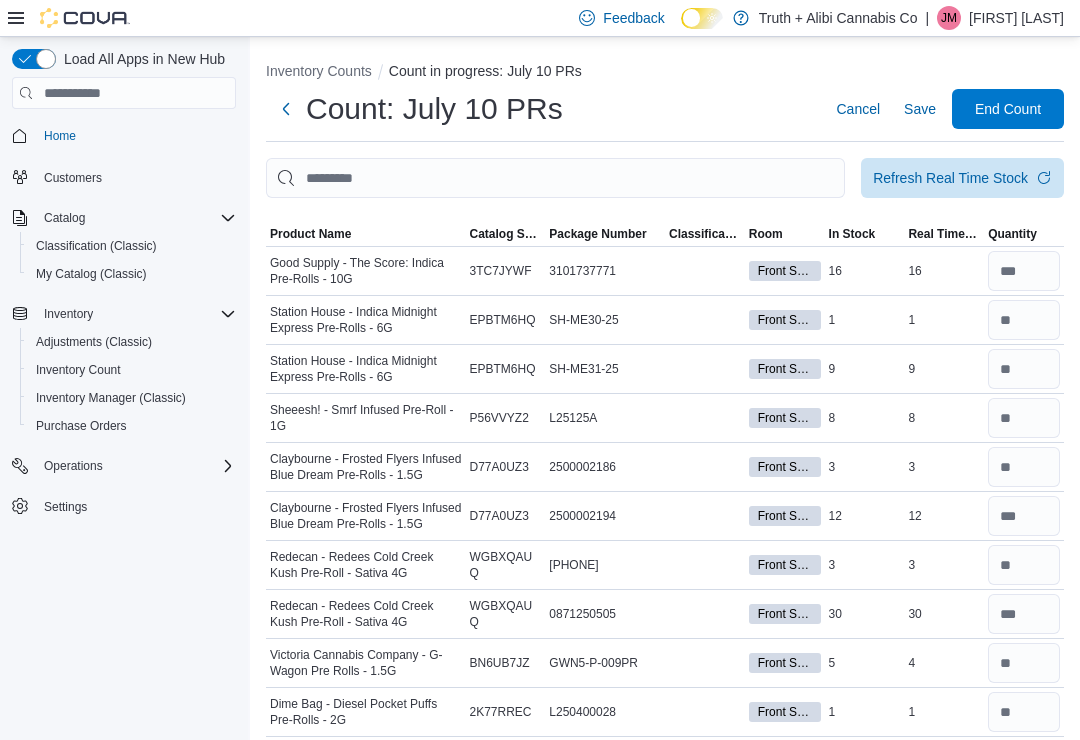 type on "**" 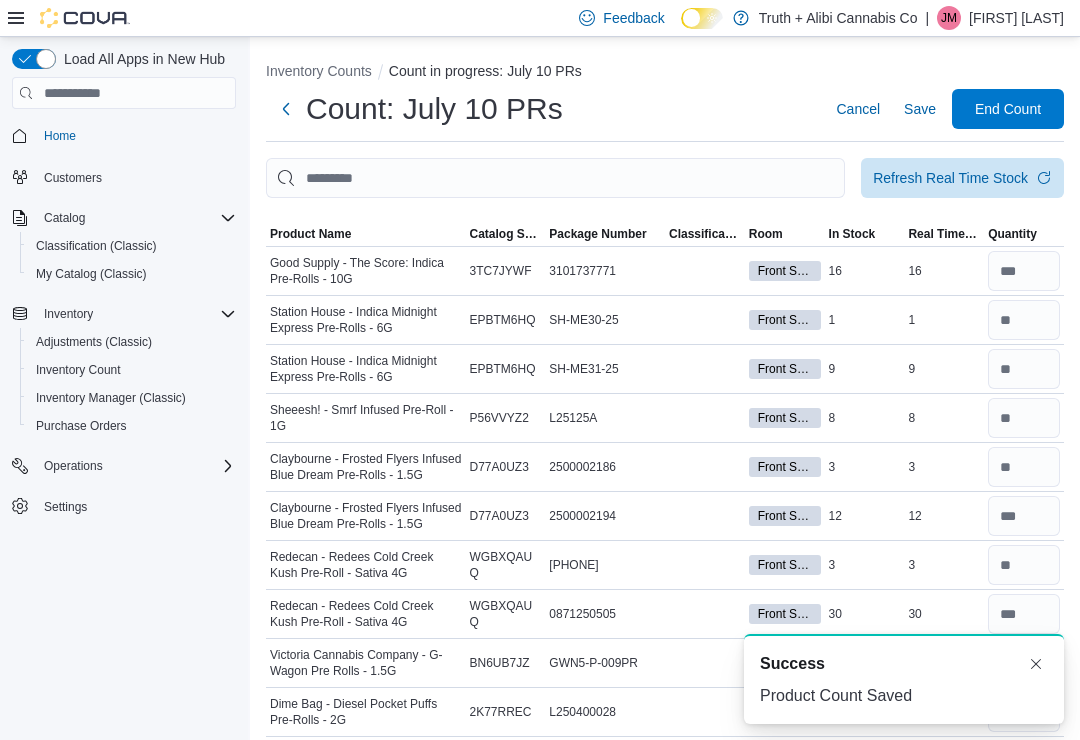 click on "Refresh Real Time Stock" at bounding box center [950, 178] 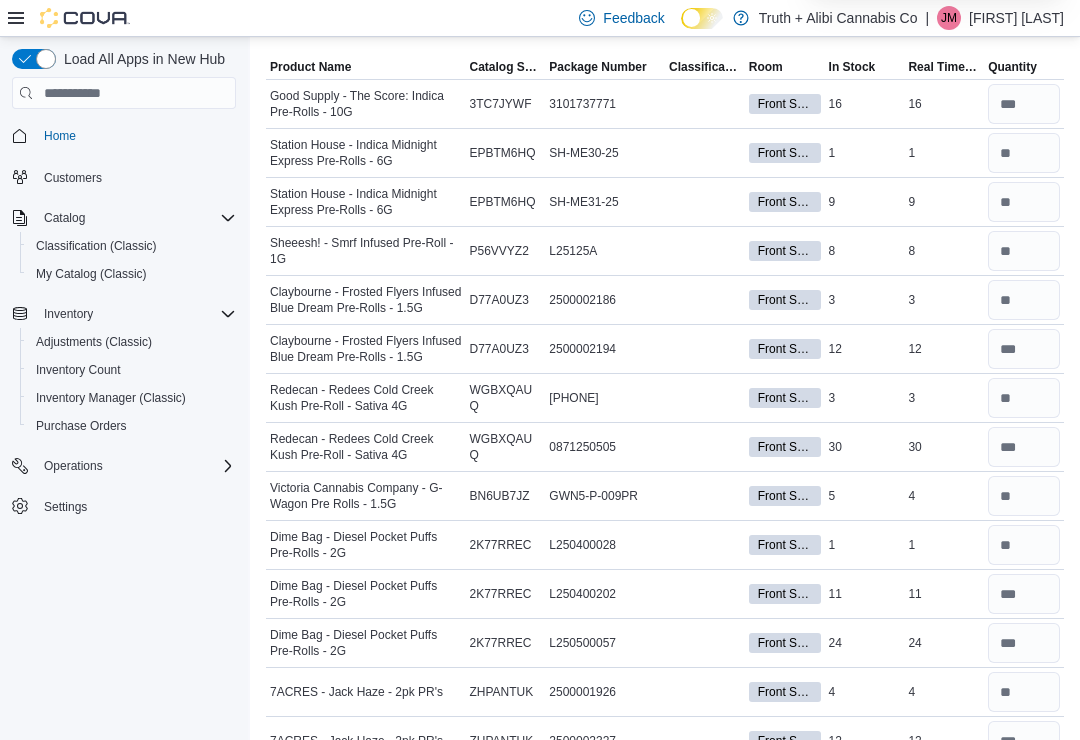 scroll, scrollTop: 0, scrollLeft: 0, axis: both 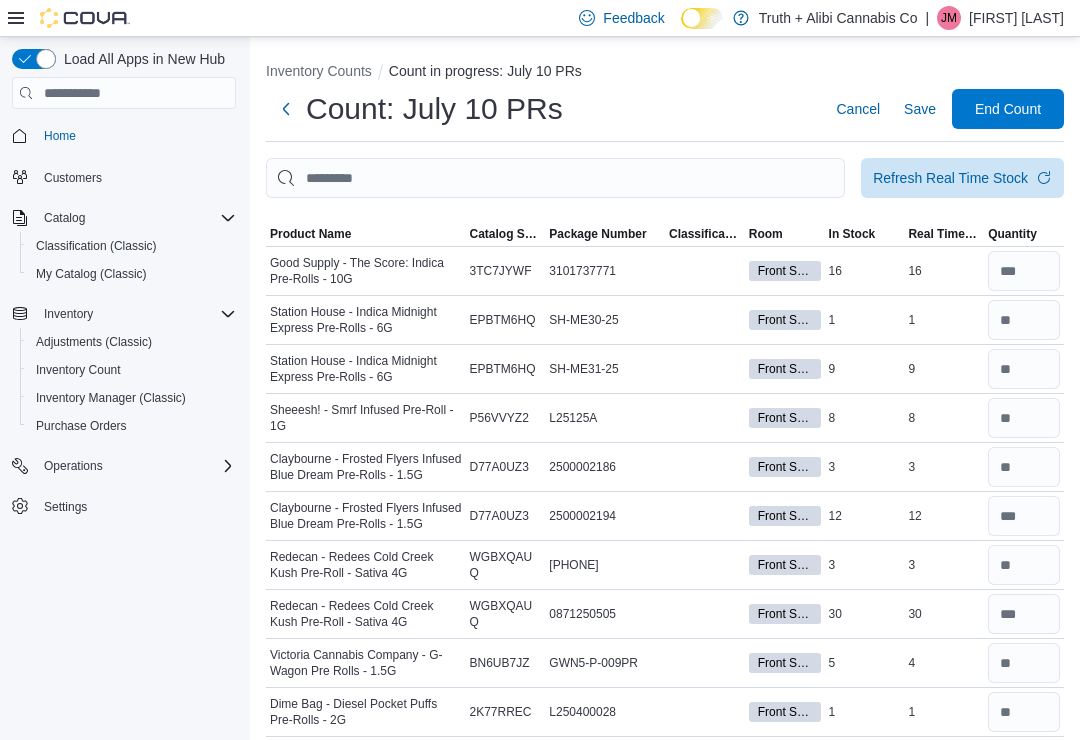 click on "Count: July 10 PRs  Cancel Save End Count" at bounding box center [665, 109] 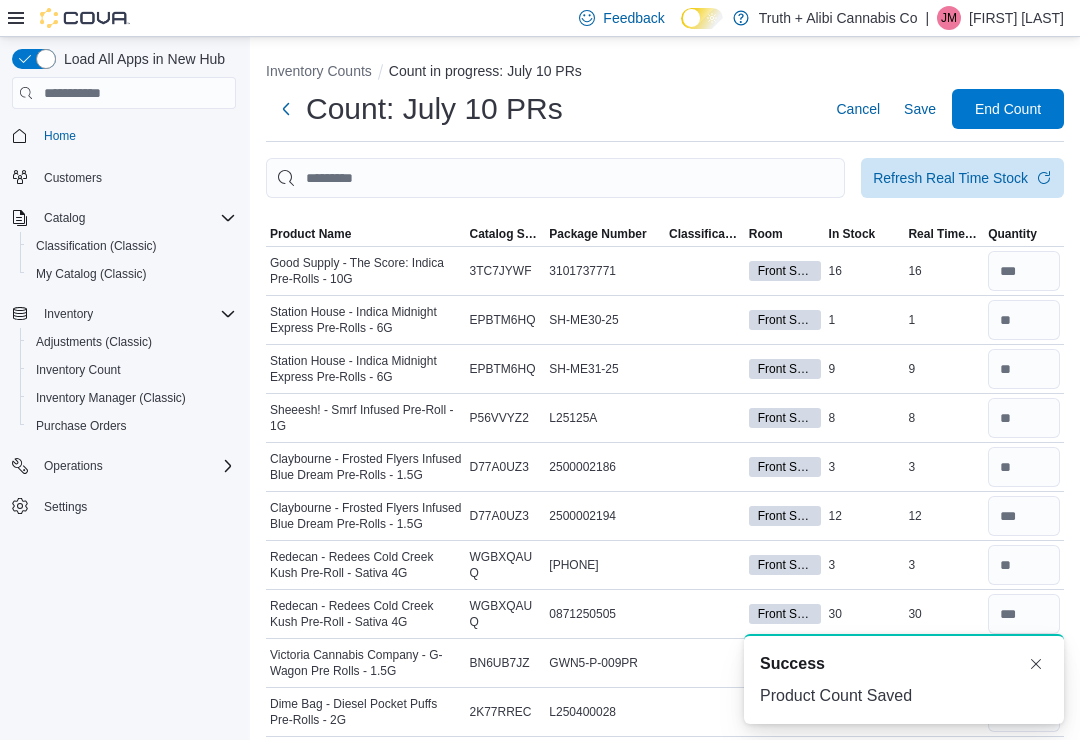 click on "Refresh Real Time Stock" at bounding box center (950, 178) 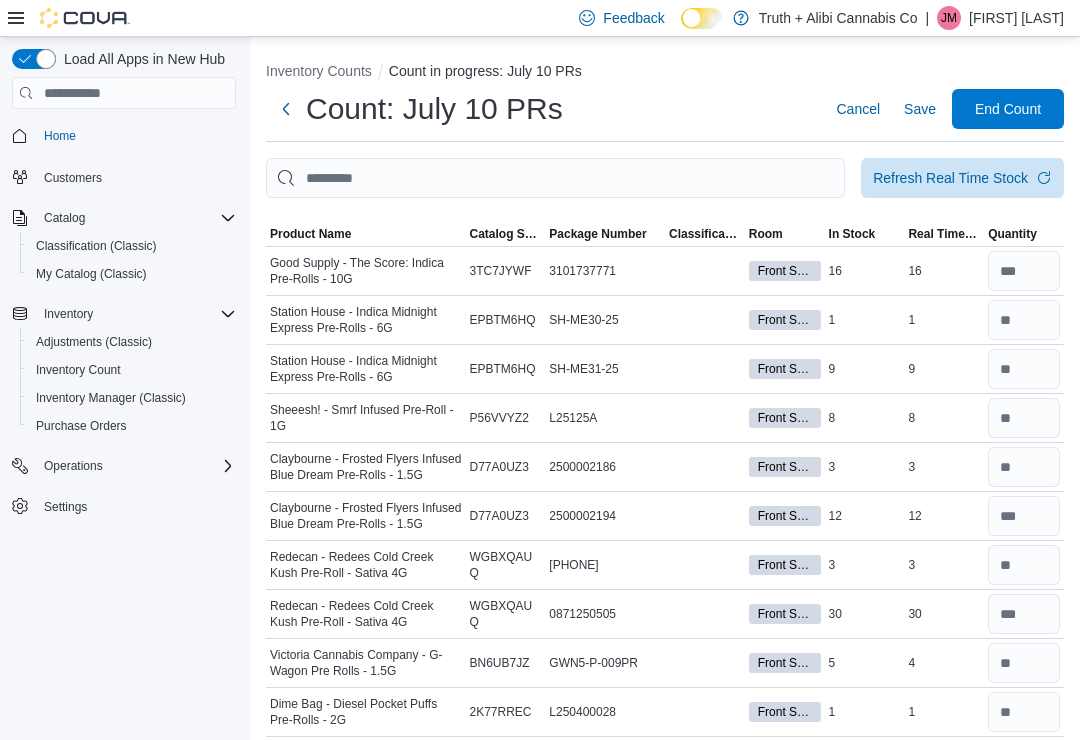 click on "Save" at bounding box center (920, 109) 